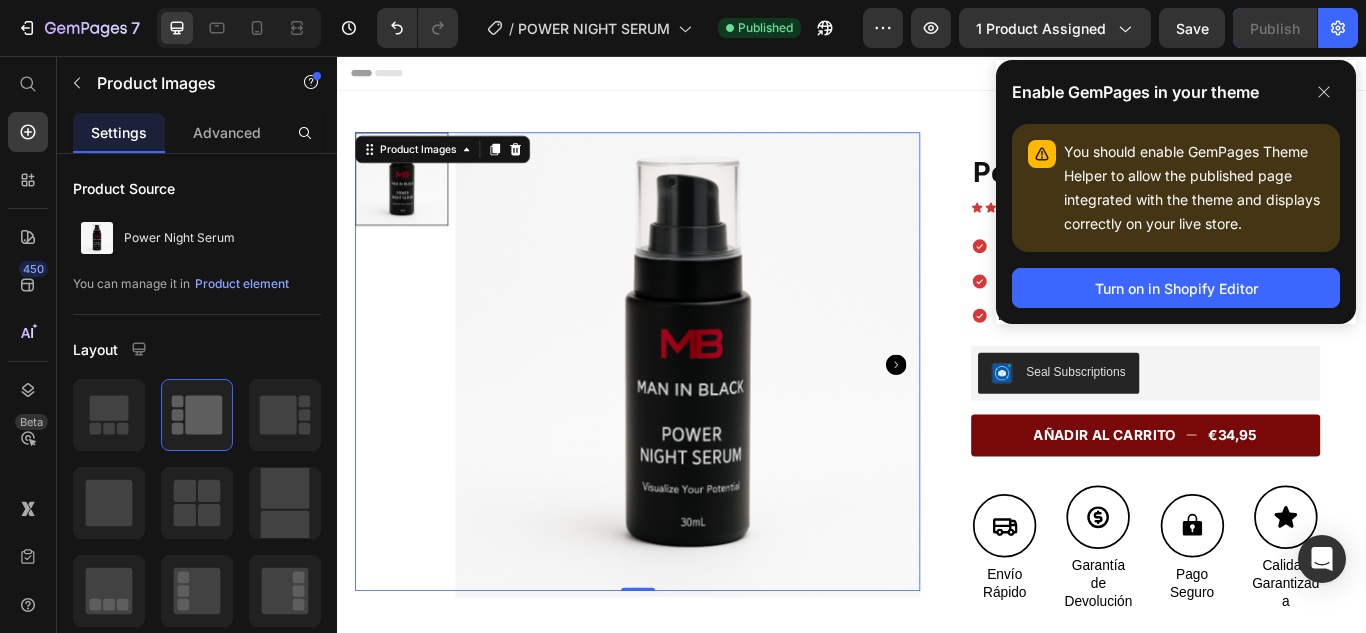 scroll, scrollTop: 0, scrollLeft: 0, axis: both 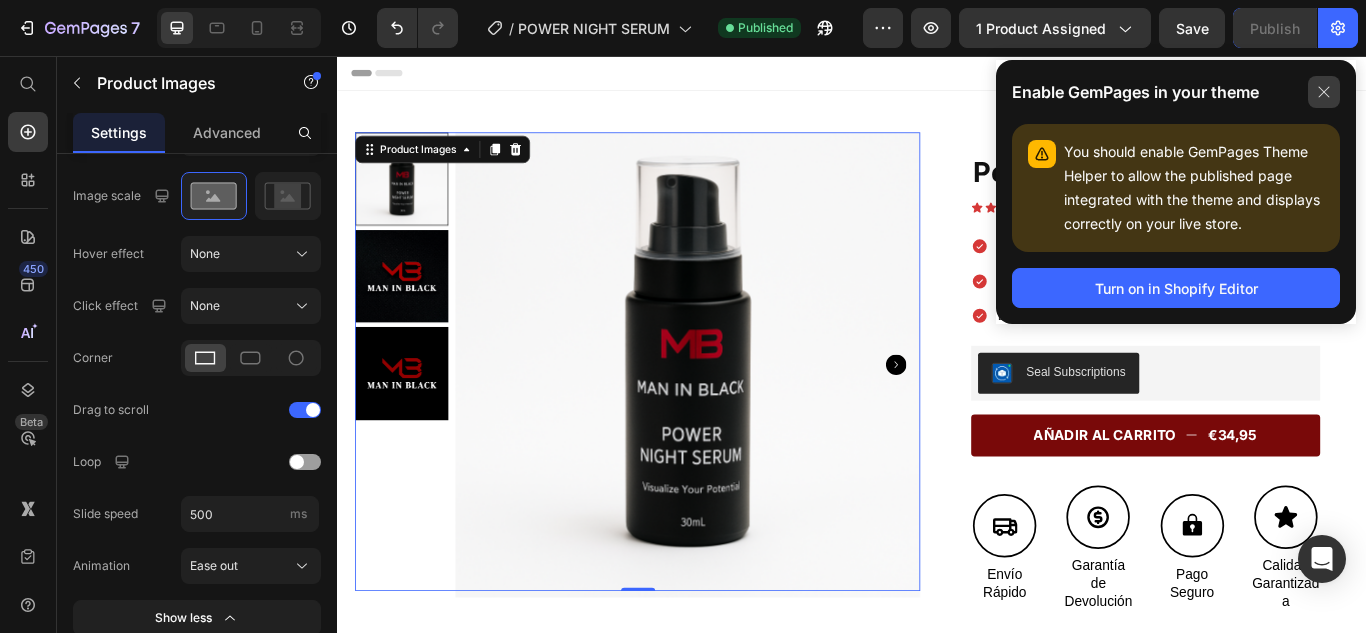 click 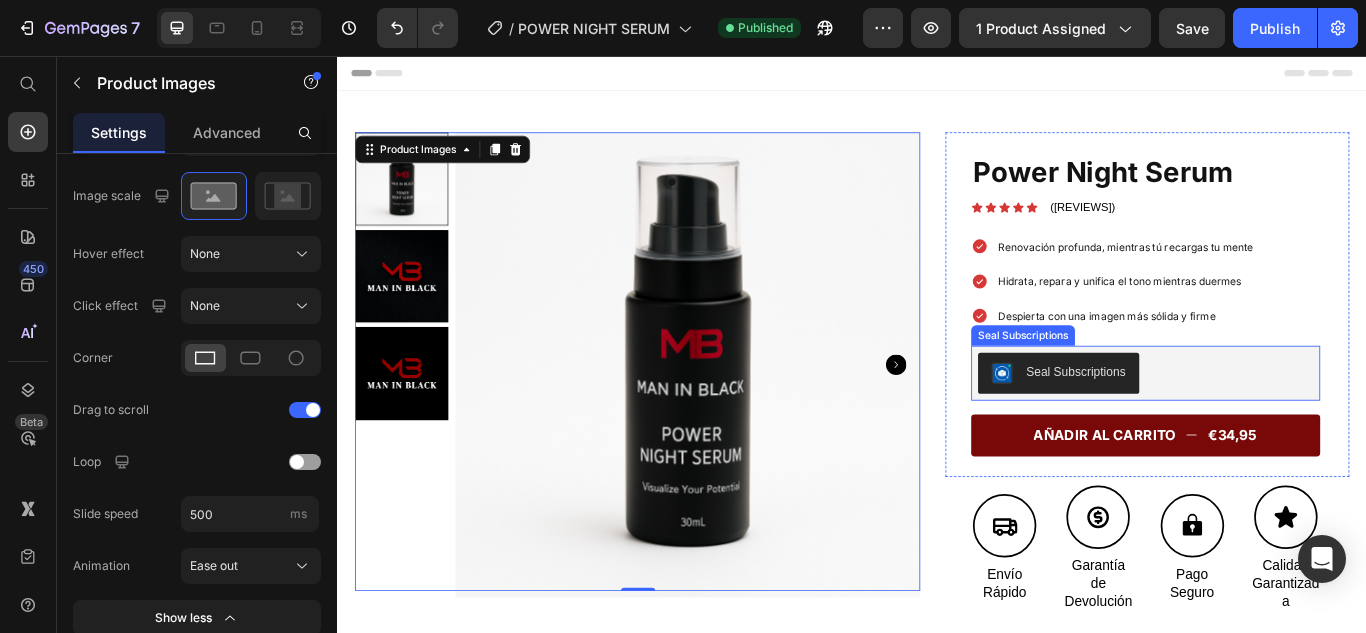 click on "Seal Subscriptions" at bounding box center [1198, 424] 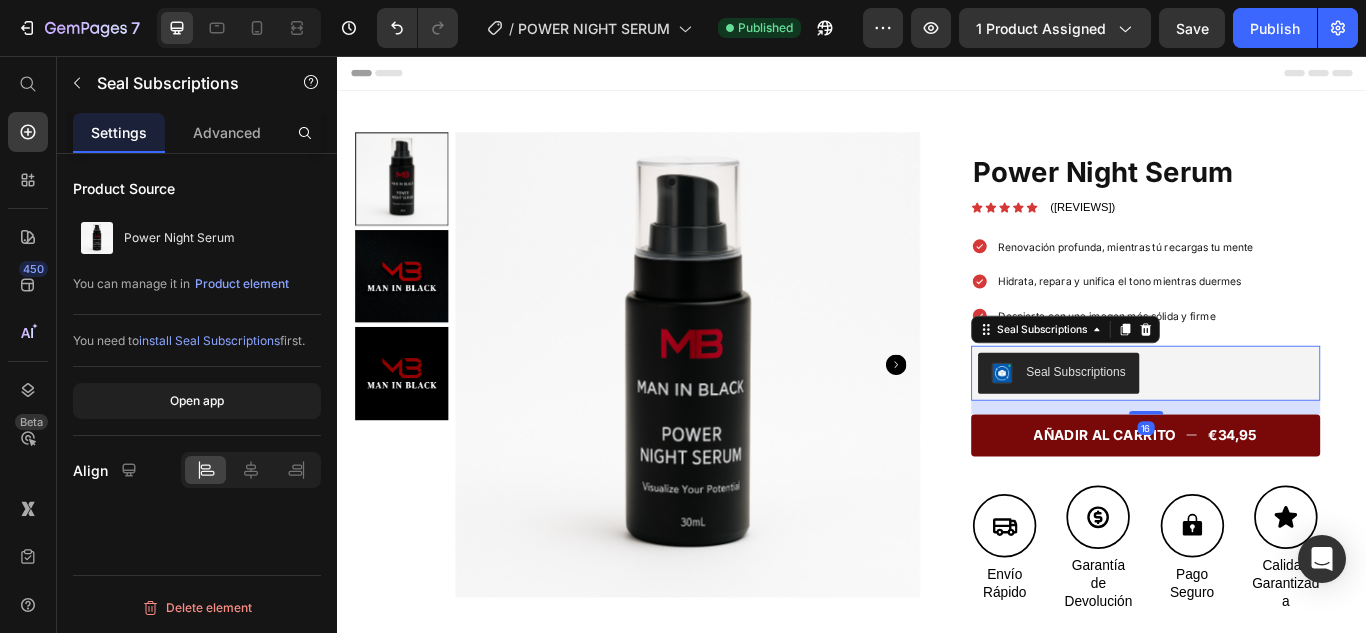 scroll, scrollTop: 0, scrollLeft: 0, axis: both 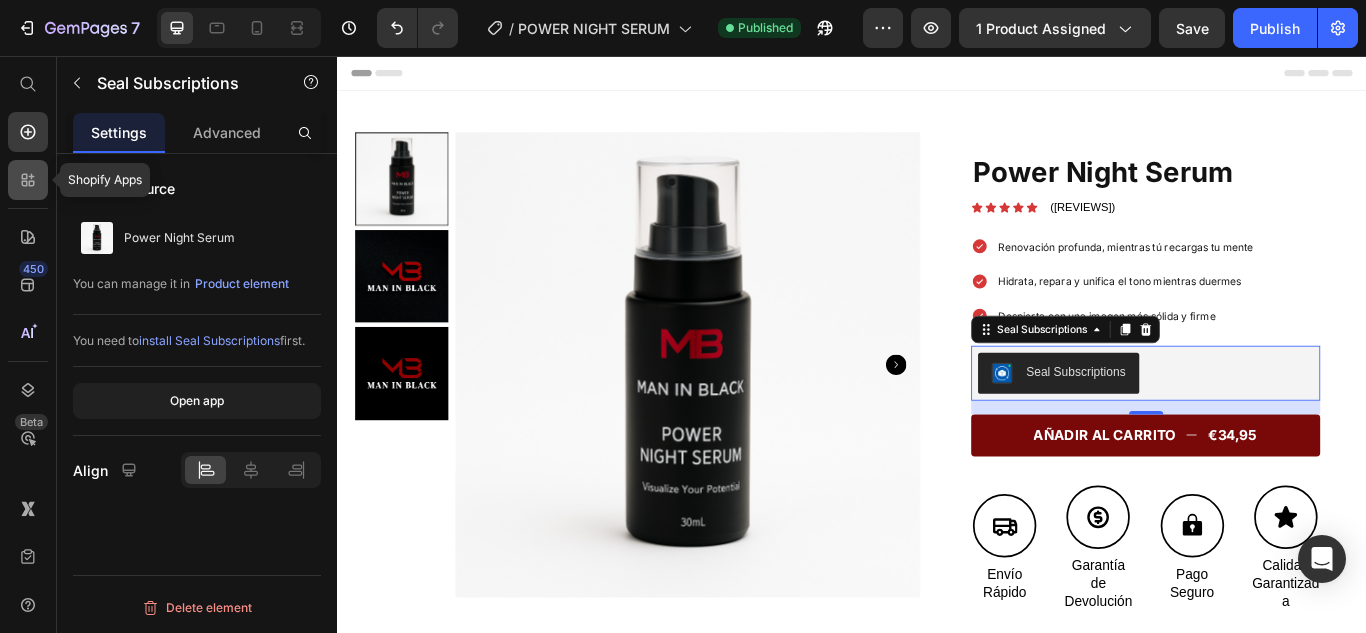 click 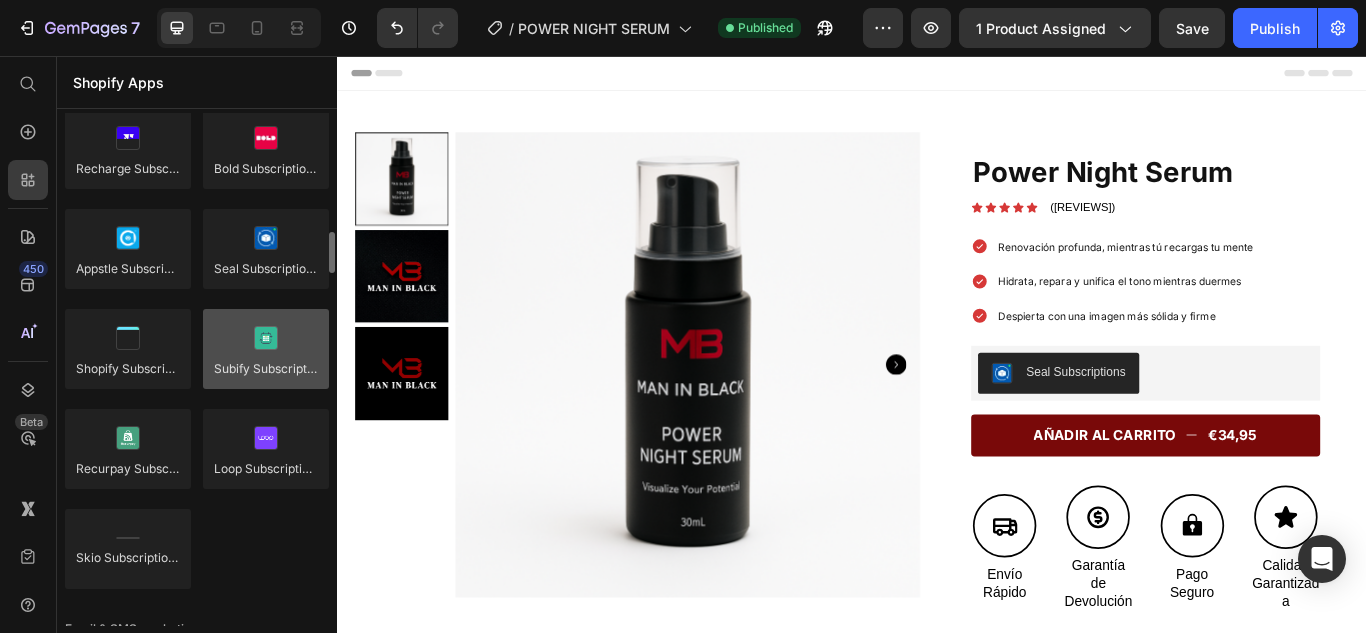 scroll, scrollTop: 2700, scrollLeft: 0, axis: vertical 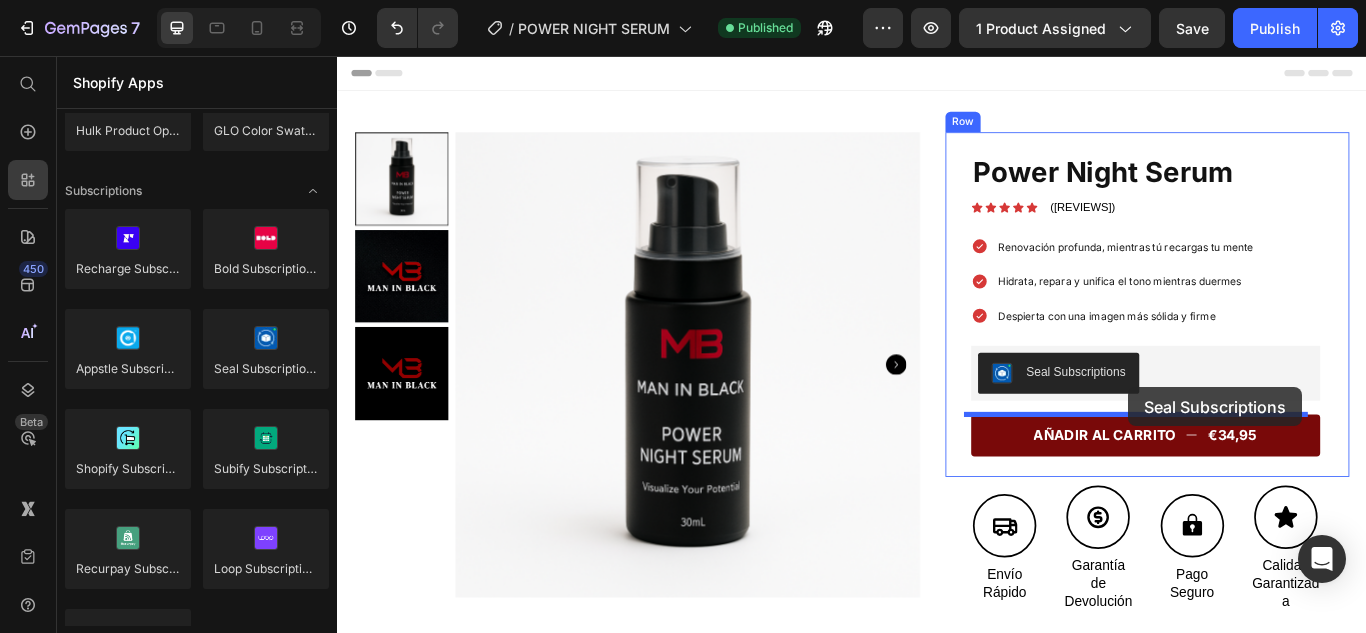 drag, startPoint x: 603, startPoint y: 418, endPoint x: 1260, endPoint y: 442, distance: 657.43823 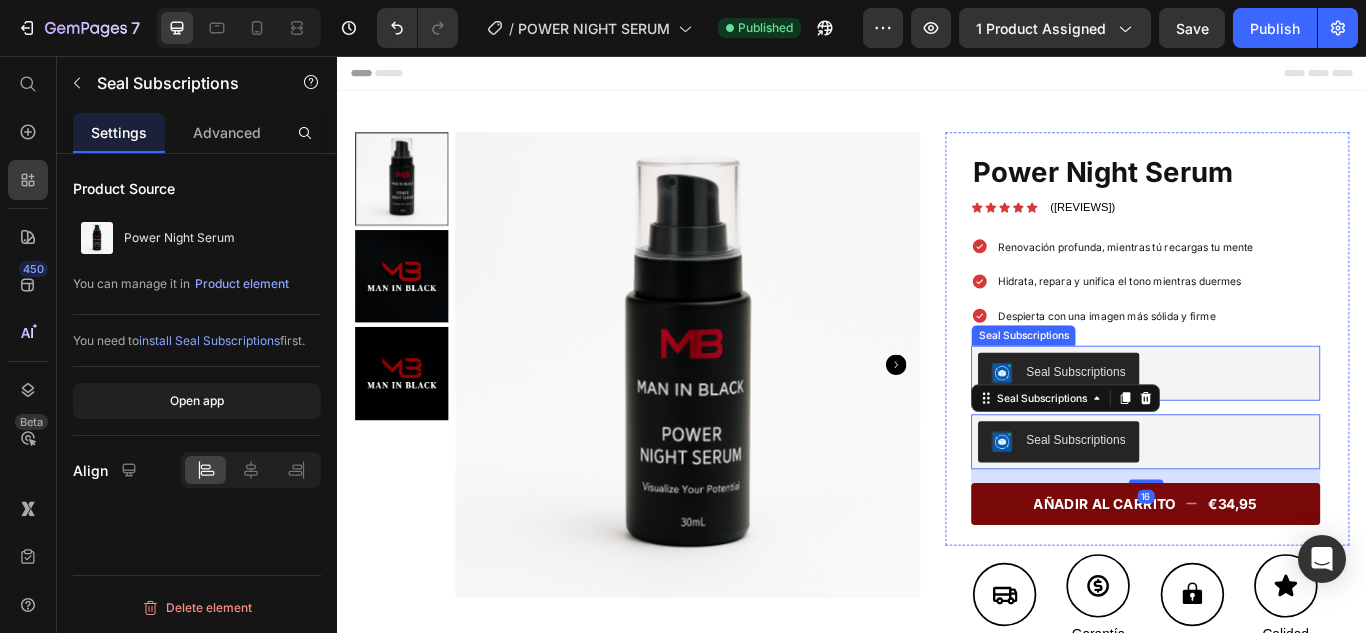 click on "Seal Subscriptions" at bounding box center [1279, 426] 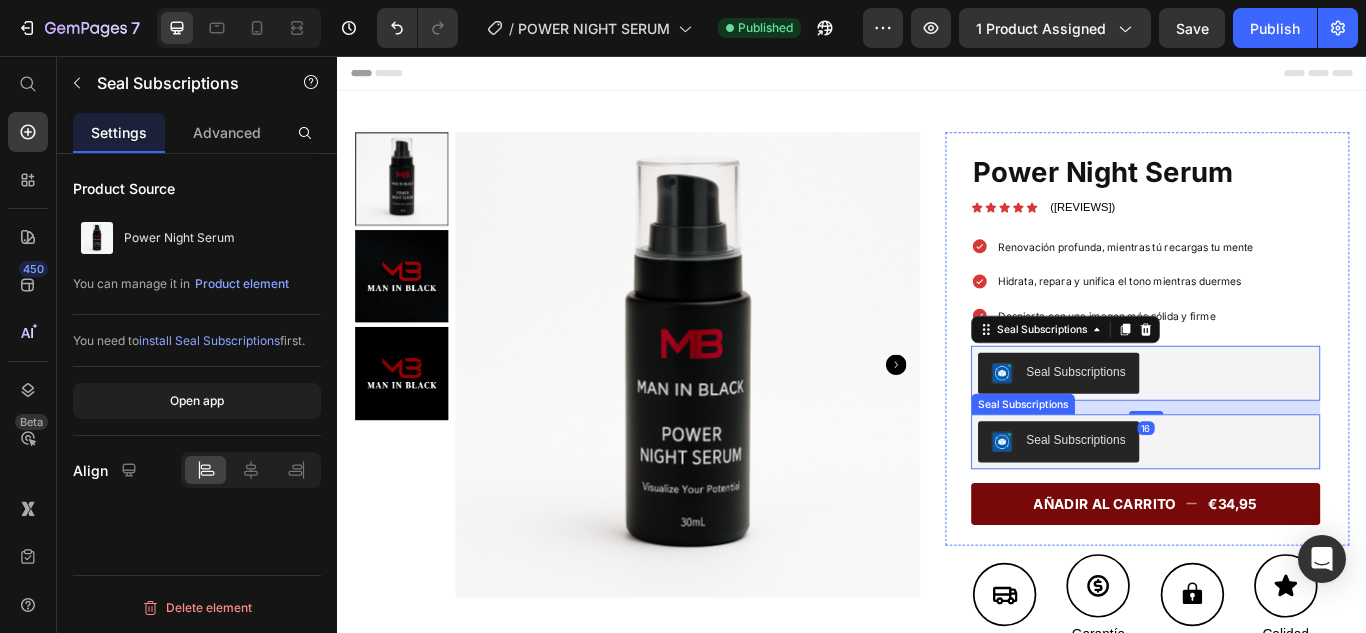 click on "Power Night Serum Product Title Icon Icon Icon Icon Icon Icon List ([REVIEWS] reviews) Text Block Row Renovación profunda, mientras tú recargas tu mente Hidrata, repara y unifica el tono mientras duermes Despierta con una imagen más sólida y firme Item List Seal Subscriptions Seal Subscriptions Seal Subscriptions Seal Subscriptions 16 Seal Subscriptions Seal Subscriptions AÑADIR AL CARRITO €34,95 Add to Cart" at bounding box center [1279, 386] 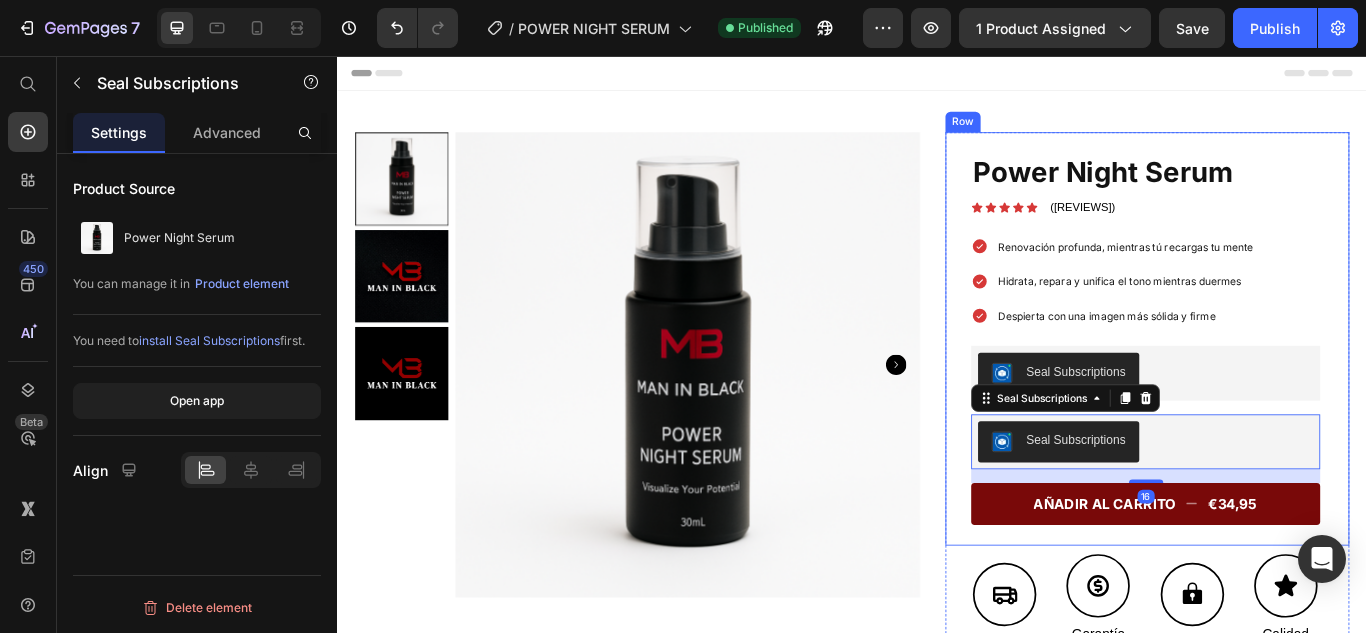 click on "Power Night Serum Product Title Icon Icon Icon Icon Icon Icon List ([REVIEWS] reviews) Text Block Row Renovación profunda, mientras tú recargas tu mente Hidrata, repara y unifica el tono mientras duermes Despierta con una imagen más sólida y firme Item List Seal Subscriptions Seal Subscriptions Seal Subscriptions Seal Subscriptions 16 AÑADIR AL CARRITO €34,95 Add to Cart" at bounding box center [1279, 386] 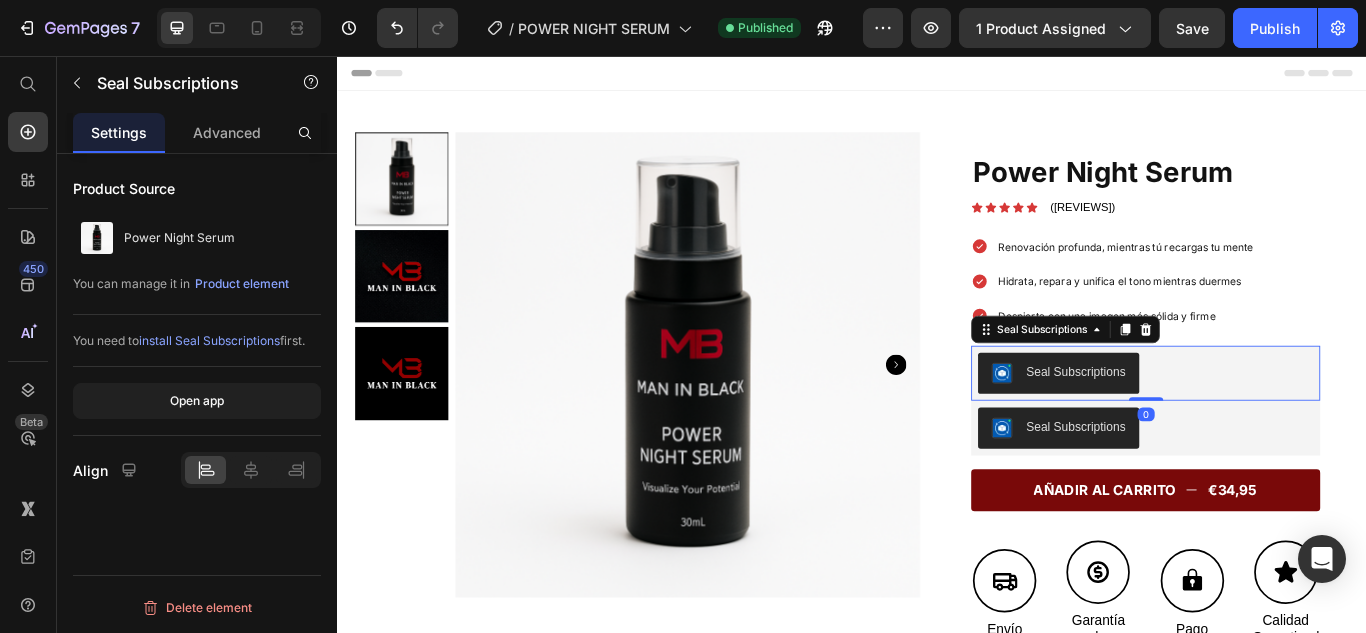 drag, startPoint x: 1279, startPoint y: 471, endPoint x: 1290, endPoint y: 424, distance: 48.270073 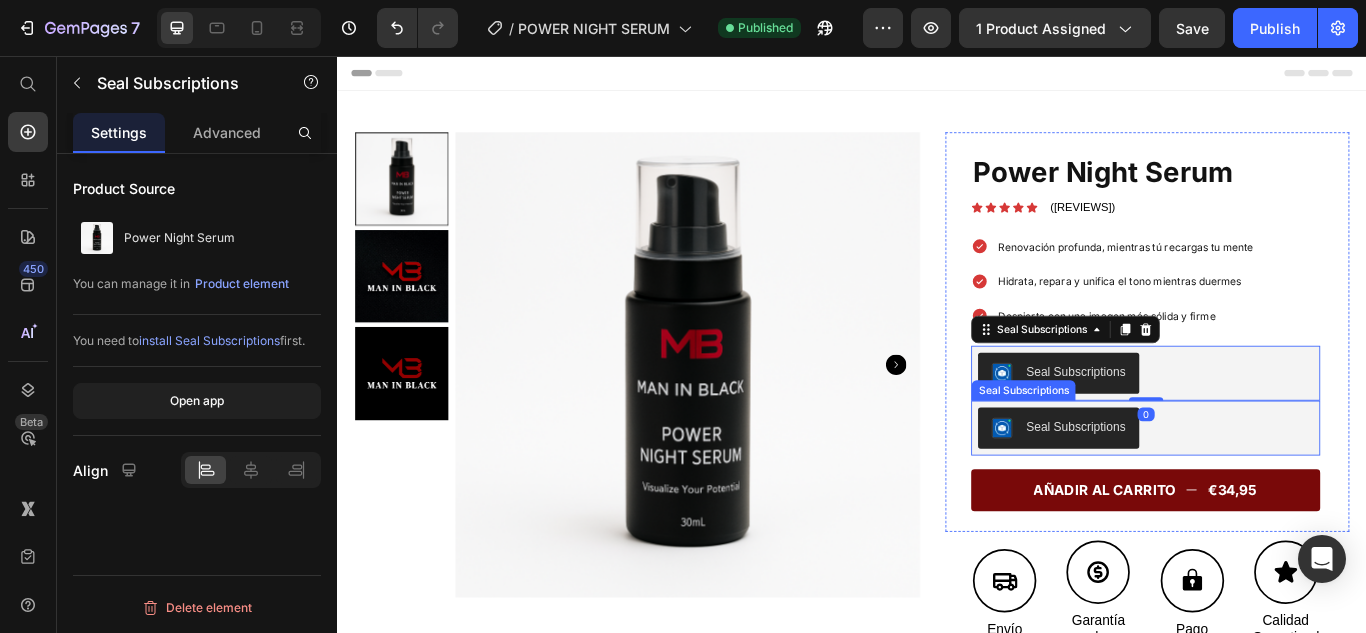 click on "Seal Subscriptions" at bounding box center [1198, 488] 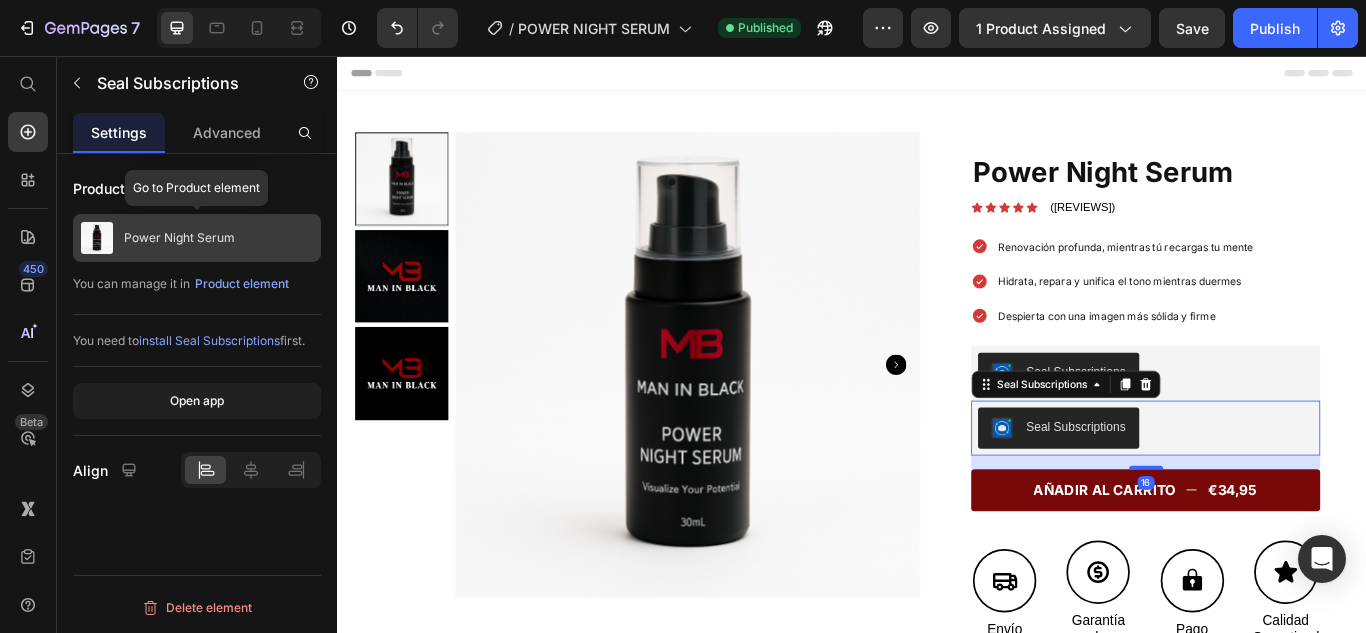 click on "Power Night Serum" at bounding box center (179, 238) 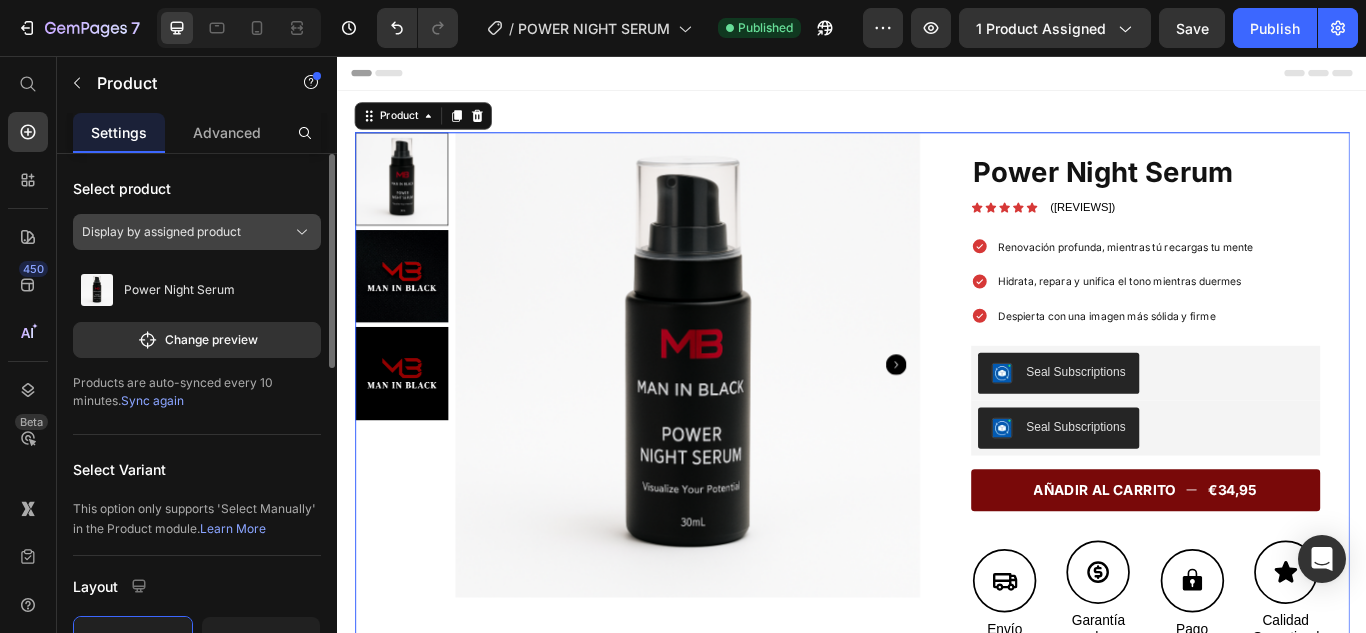 click on "Display by assigned product" at bounding box center (161, 232) 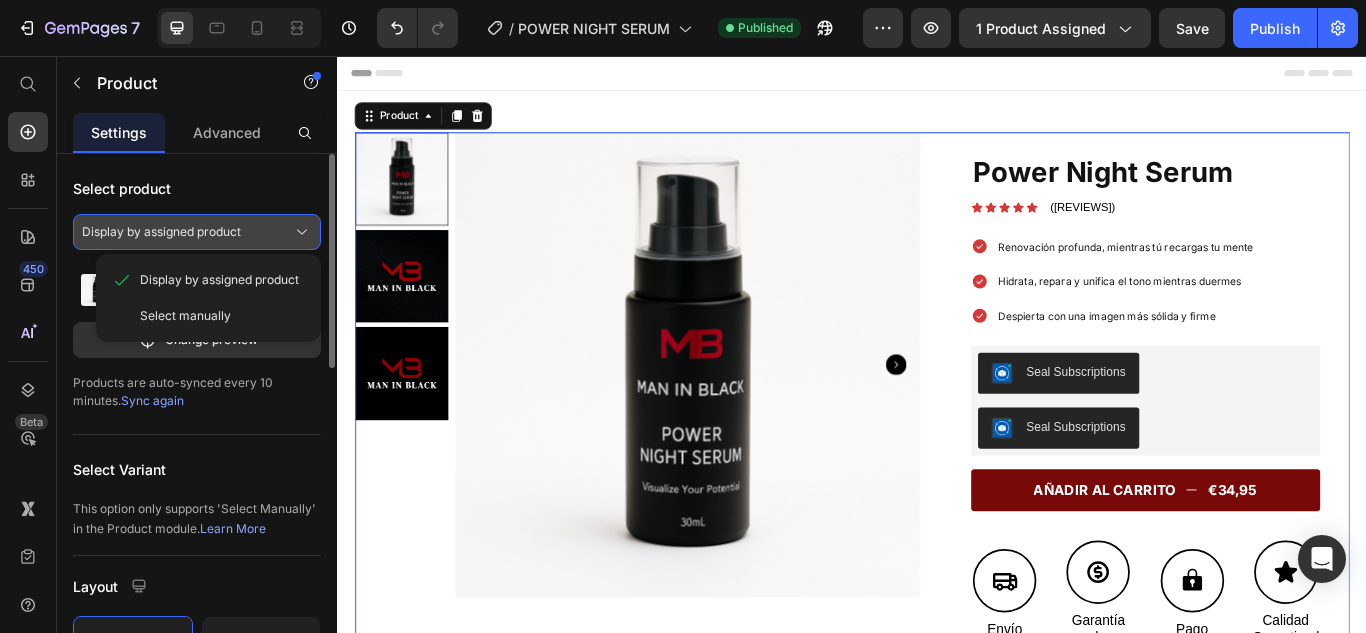 click on "Display by assigned product" 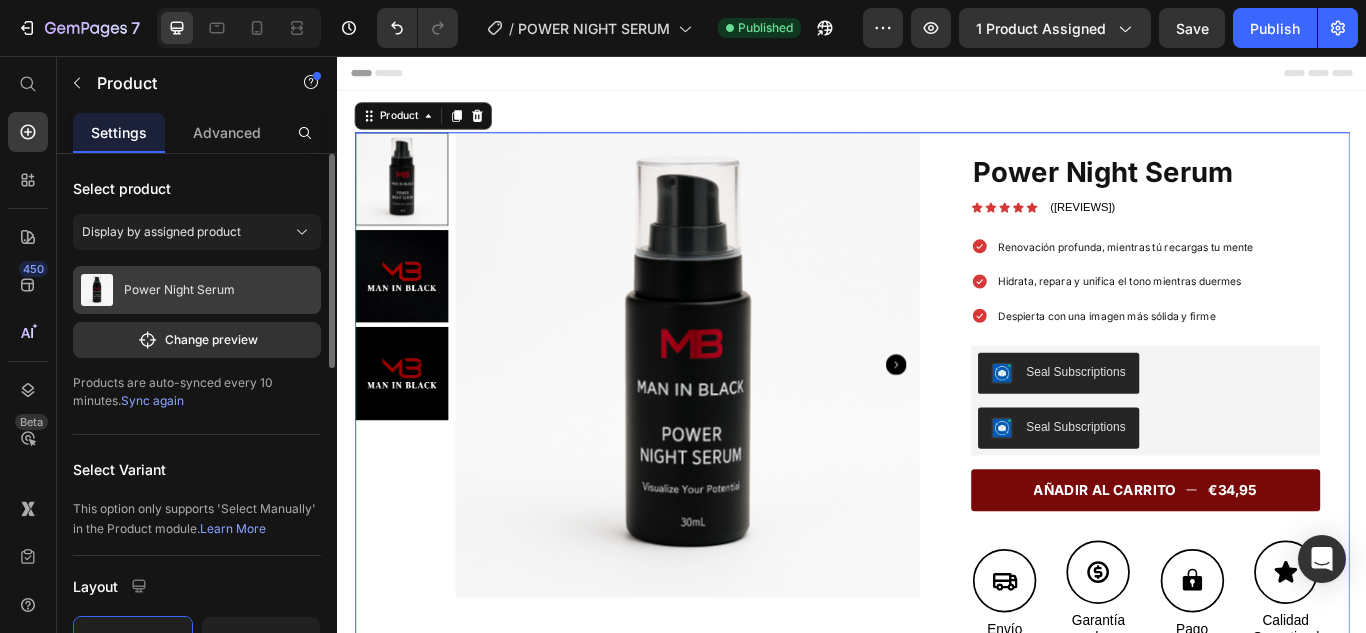 click on "Power Night Serum" at bounding box center (179, 290) 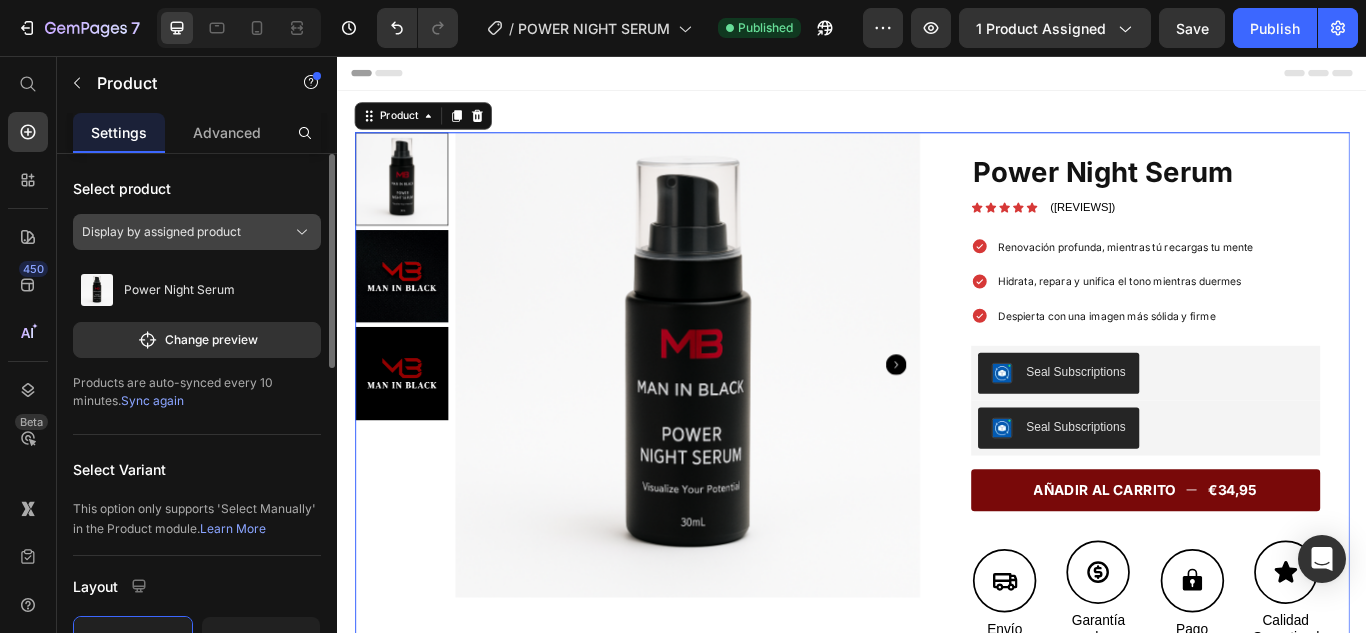 click on "Display by assigned product" at bounding box center (197, 232) 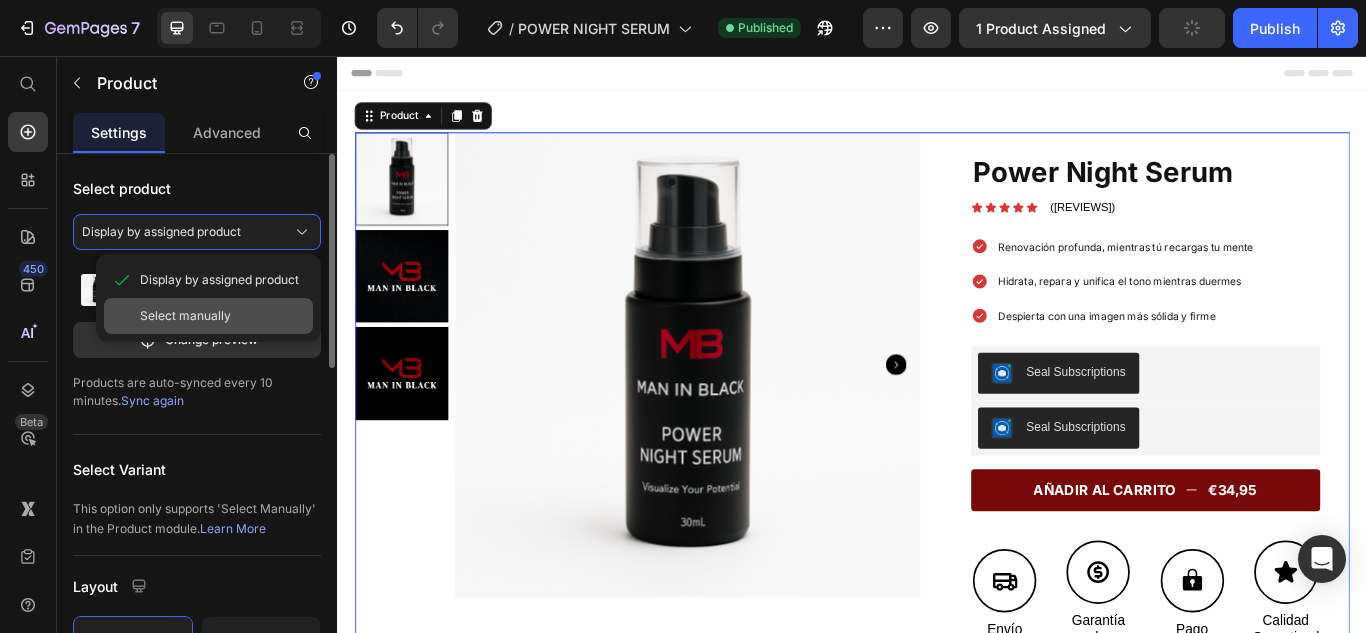 click on "Select manually" at bounding box center (185, 316) 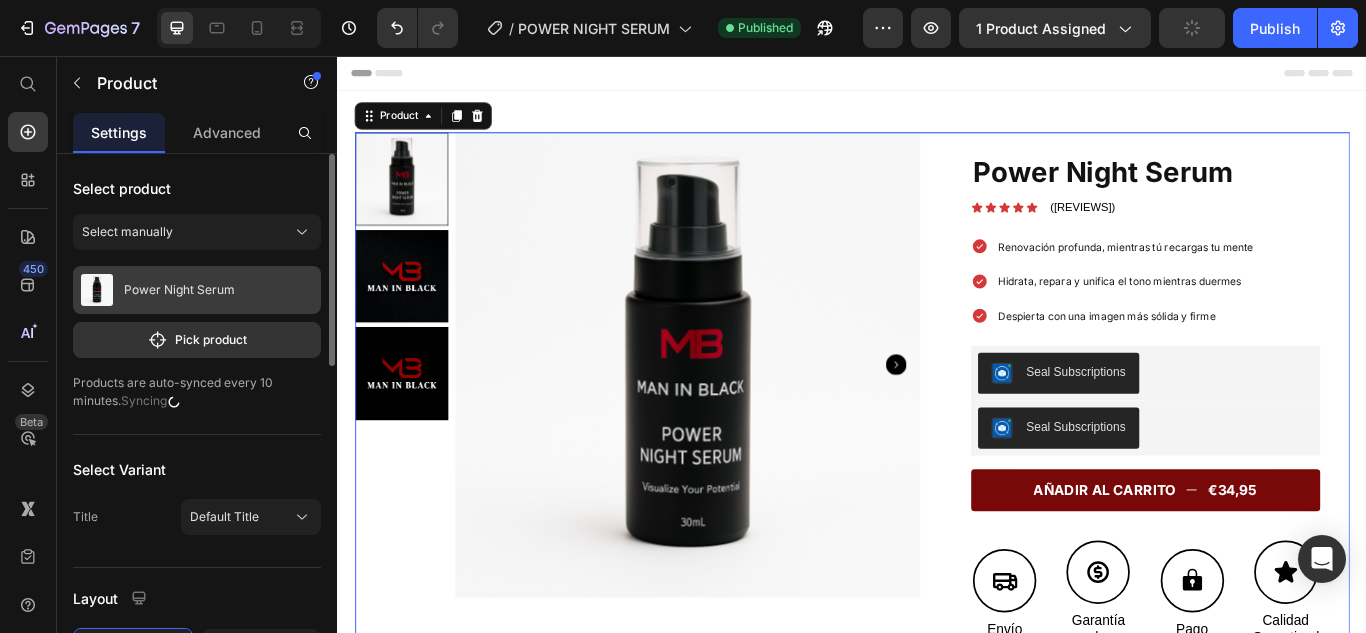 click on "Power Night Serum" at bounding box center (179, 290) 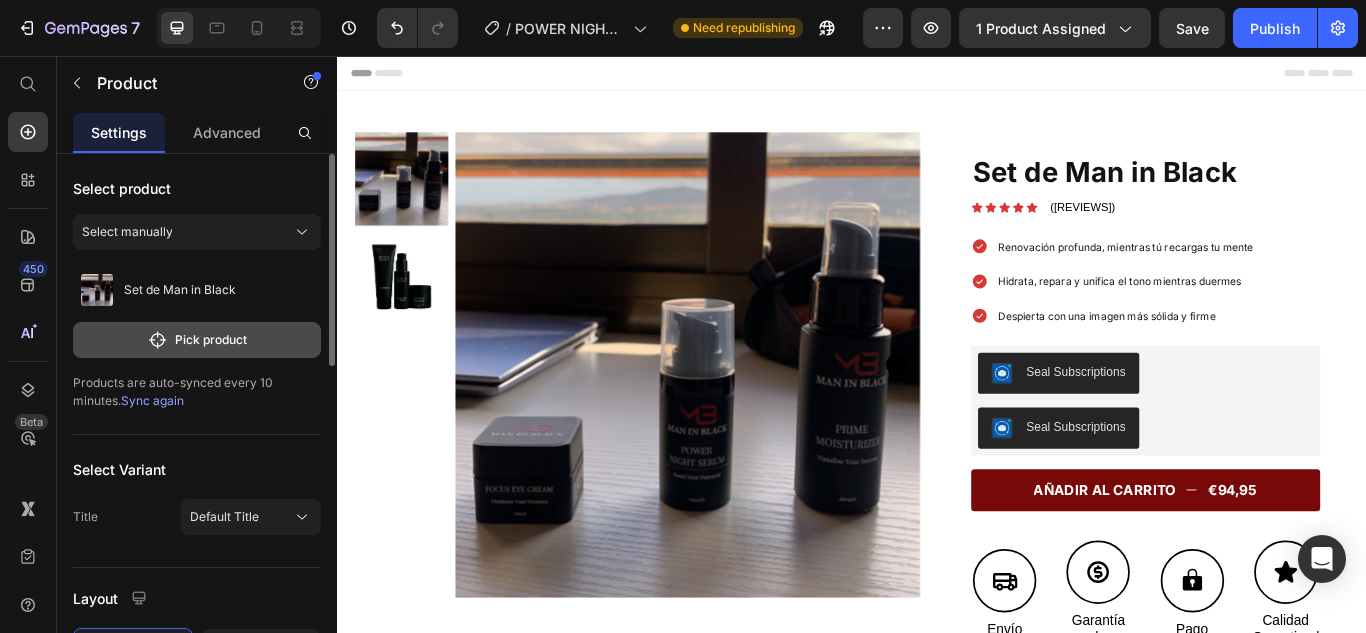click on "Pick product" at bounding box center [197, 340] 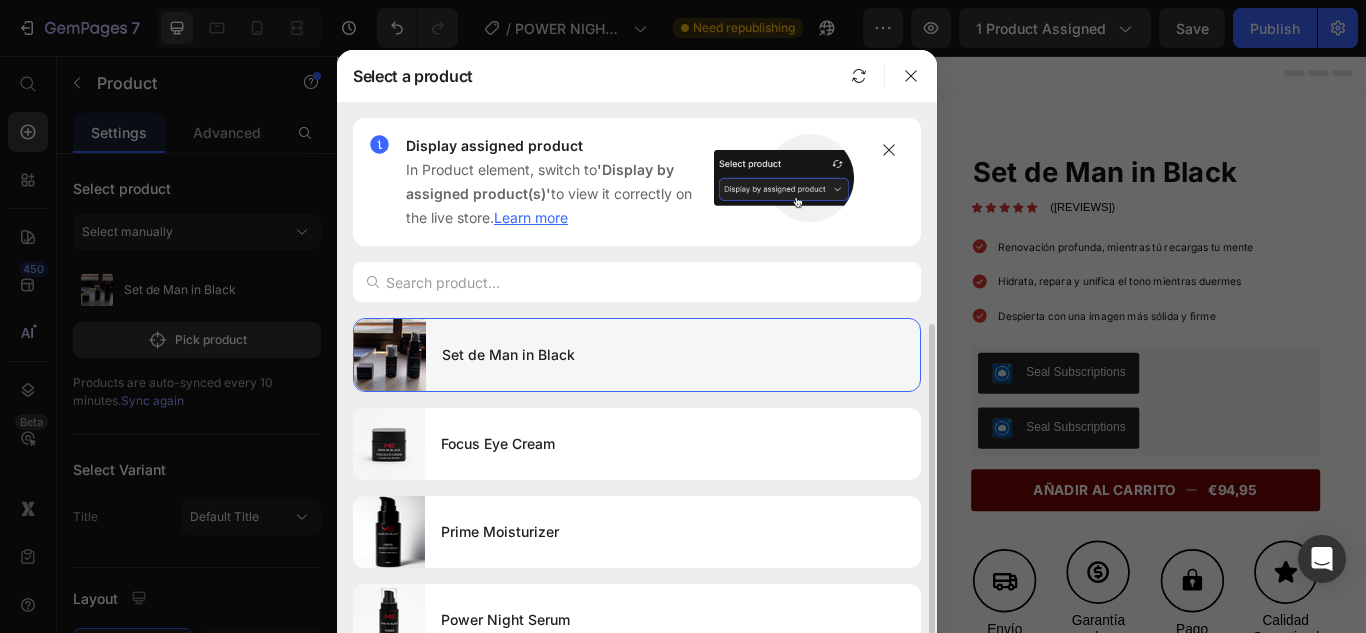 scroll, scrollTop: 3, scrollLeft: 0, axis: vertical 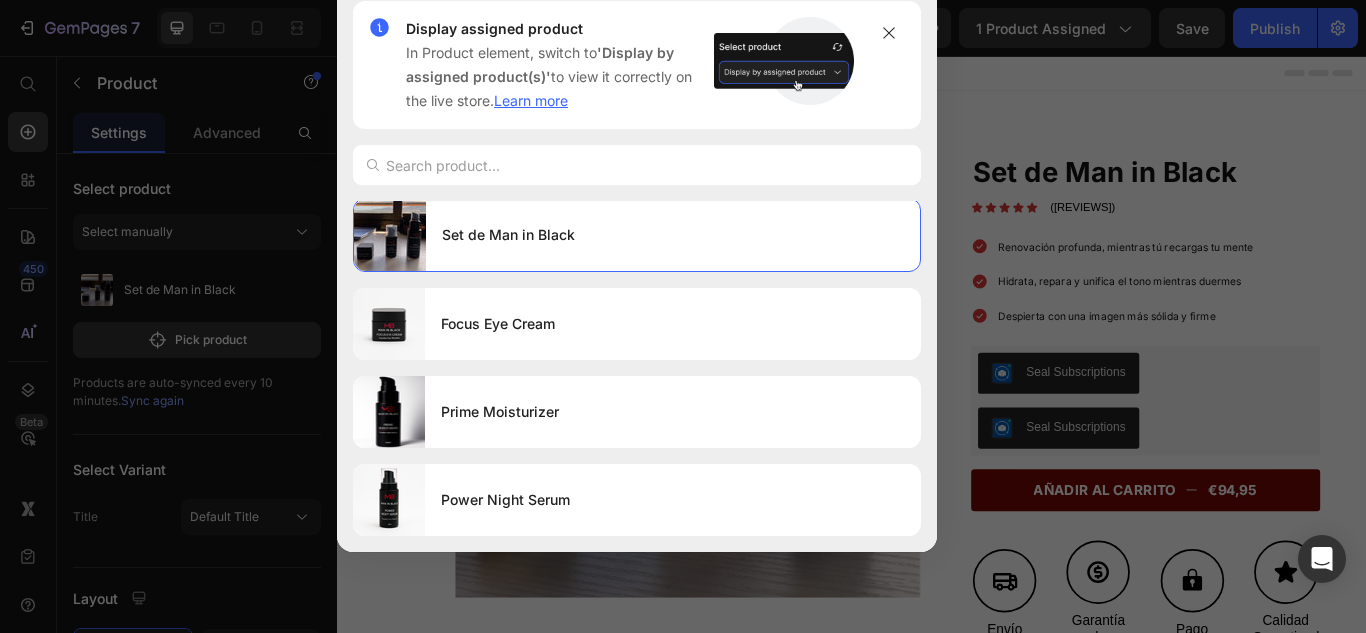 drag, startPoint x: 643, startPoint y: 88, endPoint x: 684, endPoint y: -29, distance: 123.97581 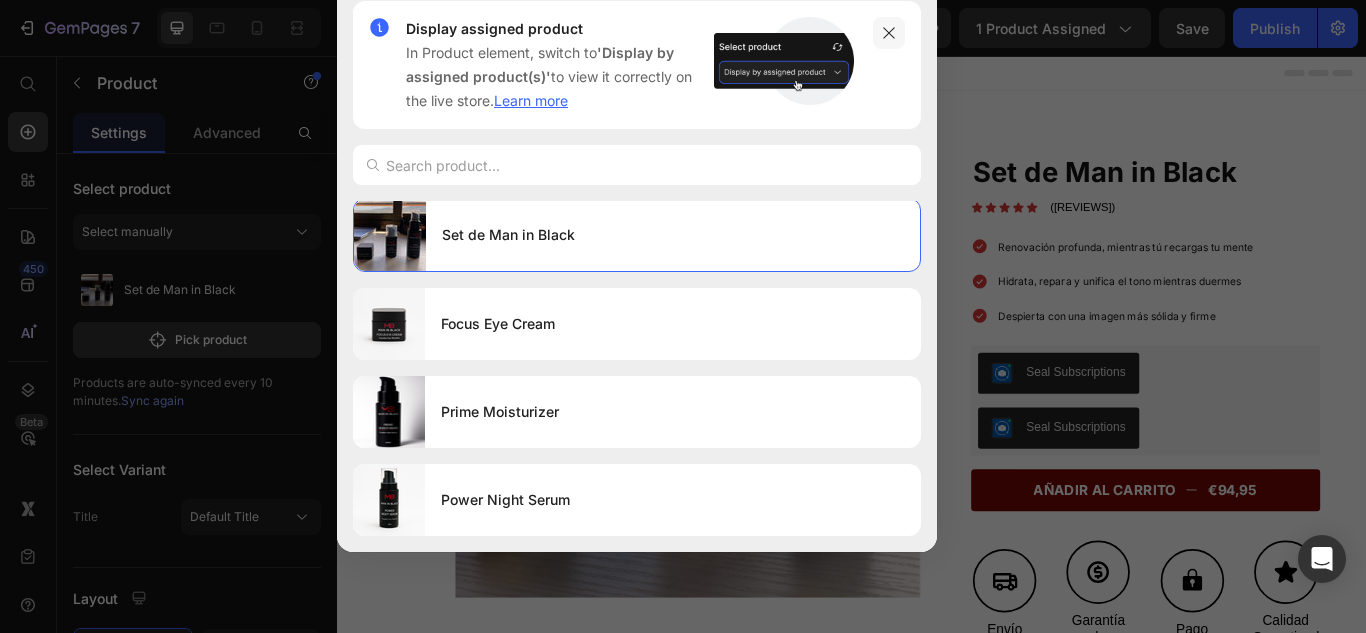 click 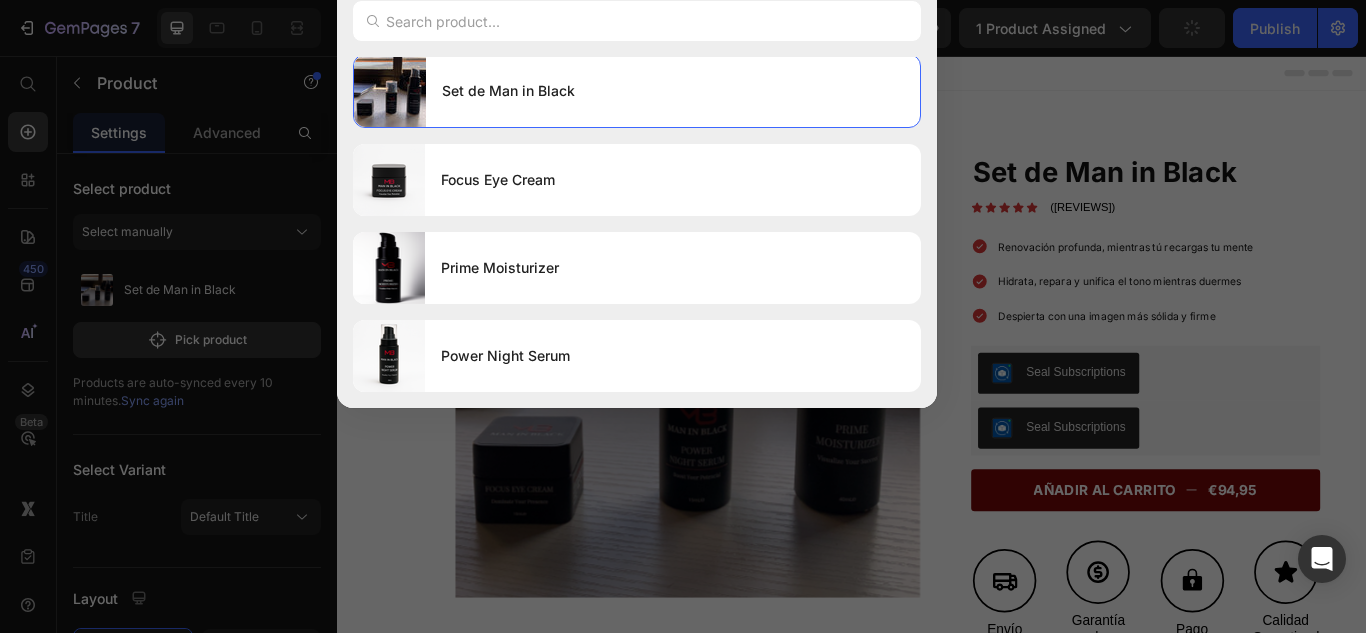 drag, startPoint x: 166, startPoint y: 220, endPoint x: 187, endPoint y: 263, distance: 47.853943 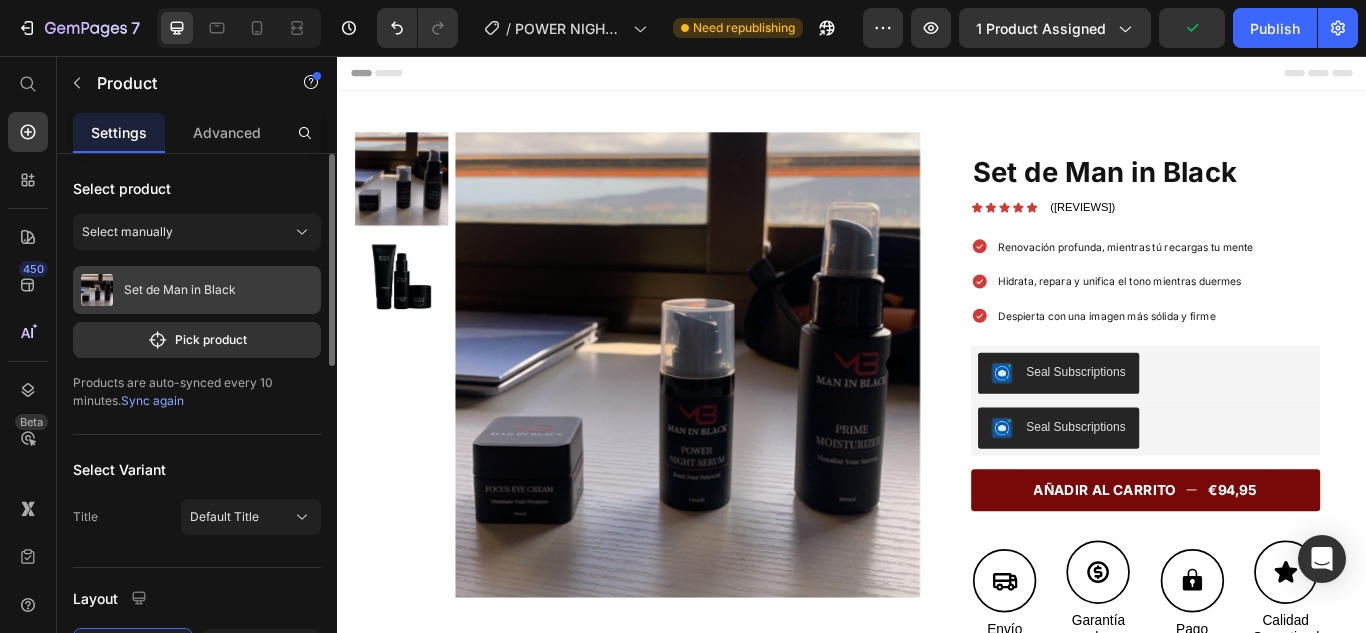 click on "Set de Man in Black" at bounding box center (197, 290) 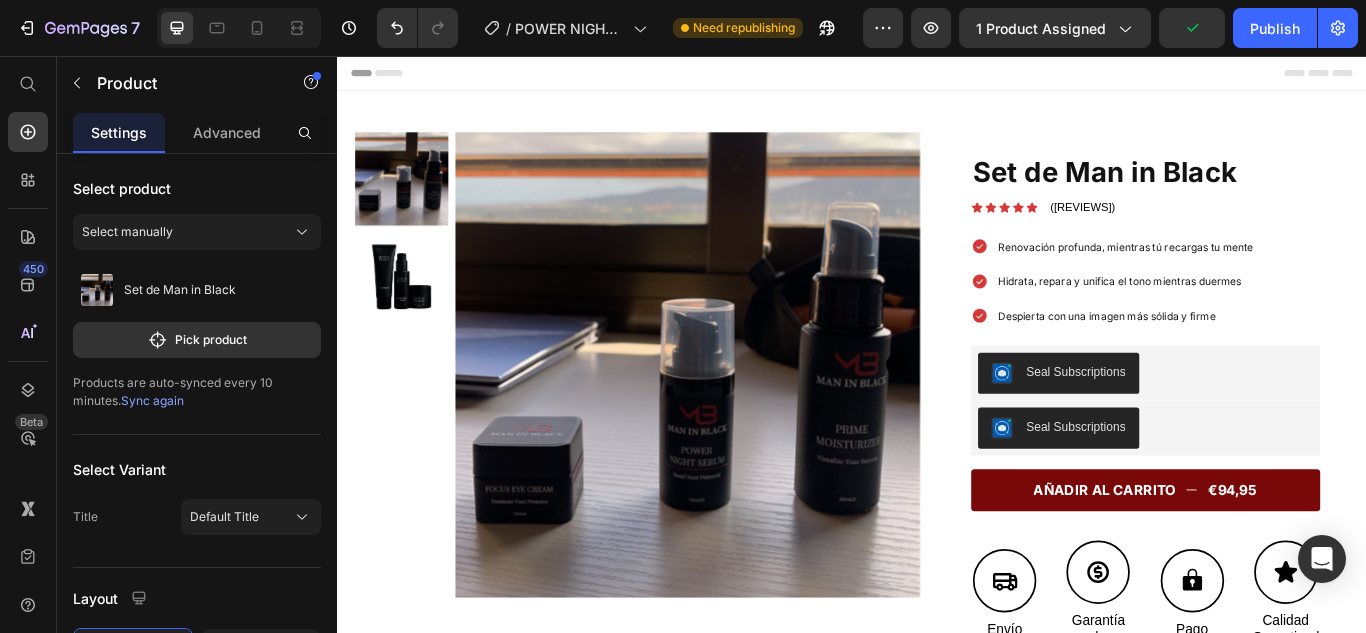 click on "Select manually" at bounding box center [197, 236] 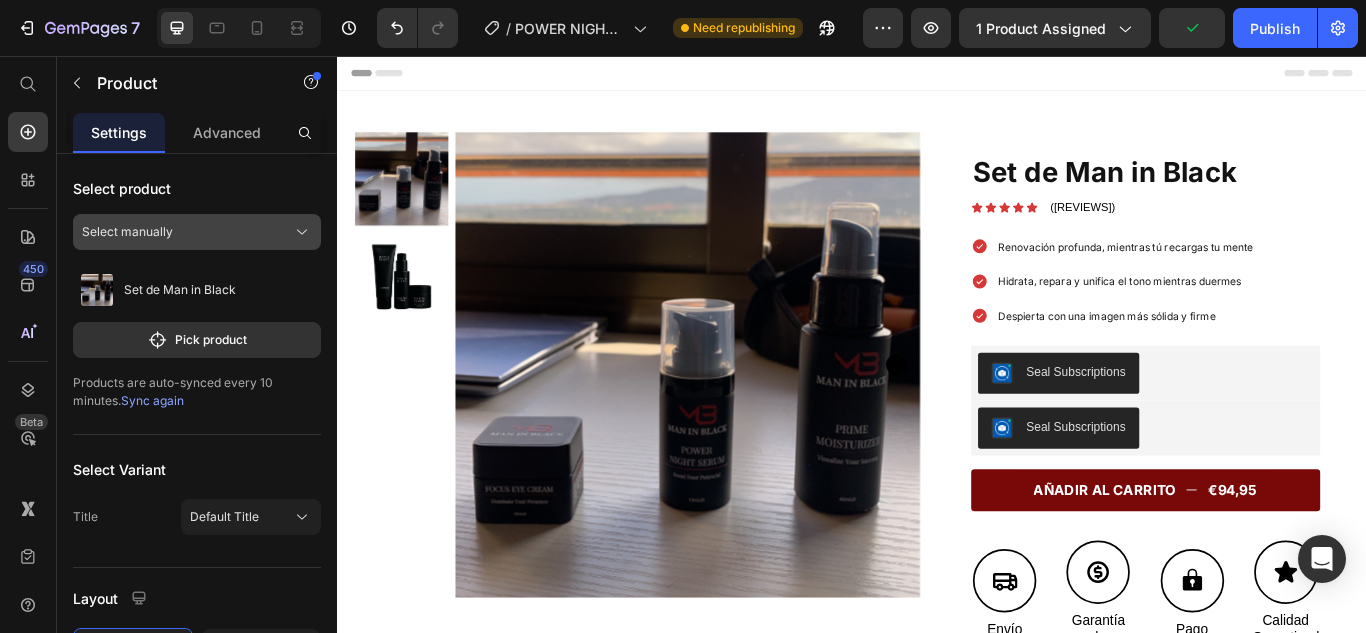 click on "Select manually" 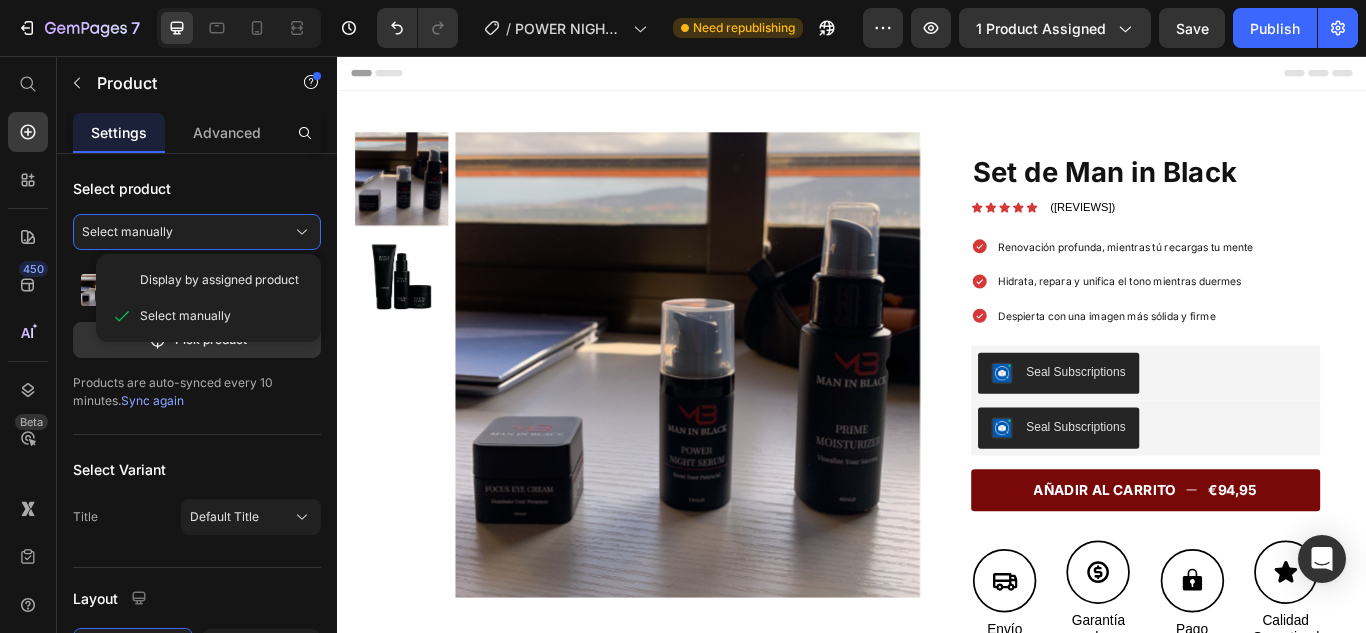 drag, startPoint x: 207, startPoint y: 284, endPoint x: 213, endPoint y: 265, distance: 19.924858 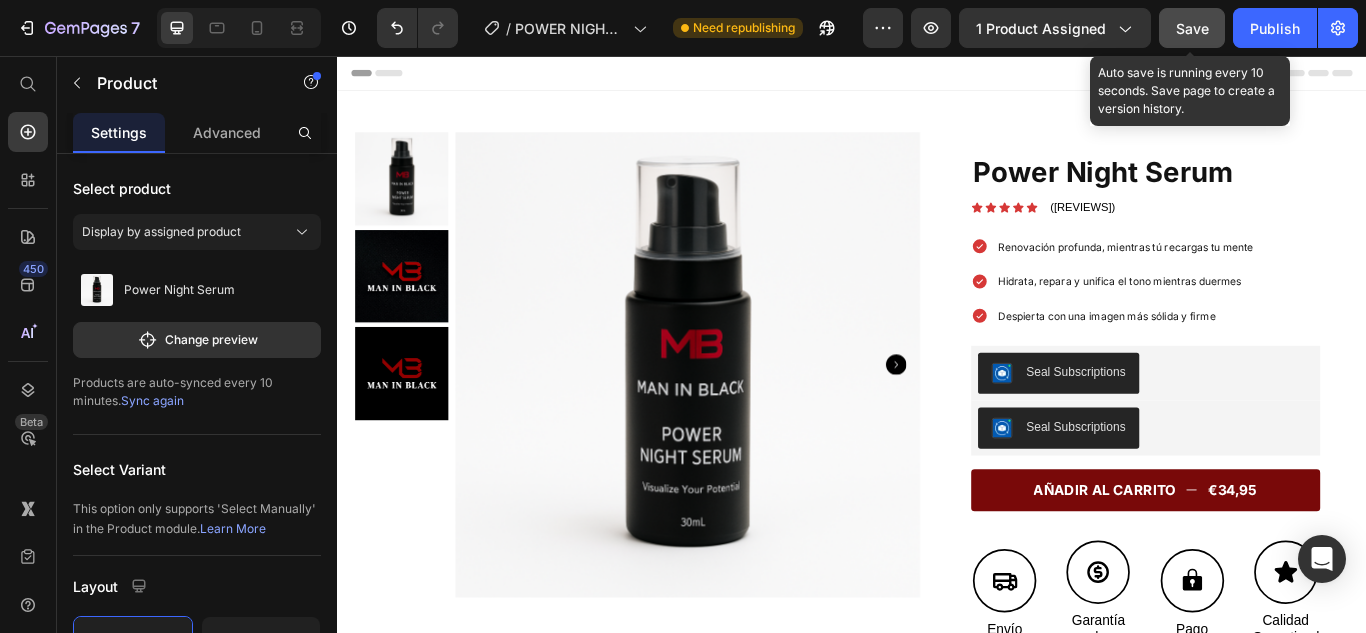 click on "Save" at bounding box center (1192, 28) 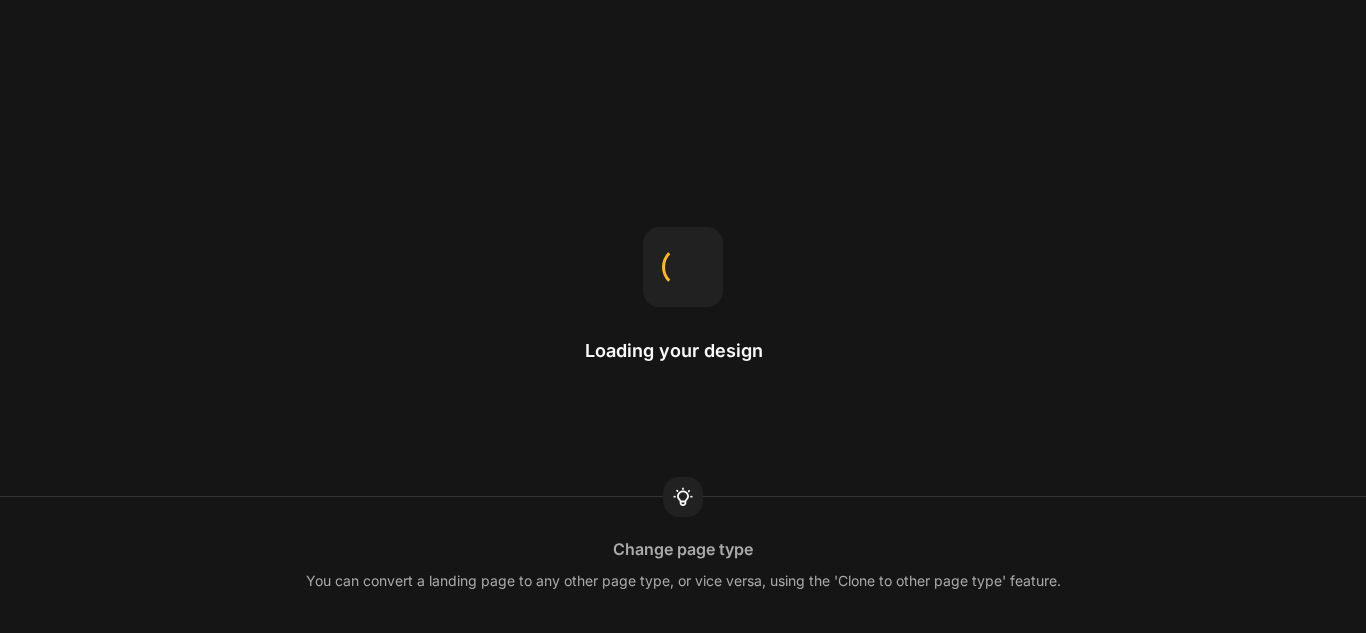 scroll, scrollTop: 0, scrollLeft: 0, axis: both 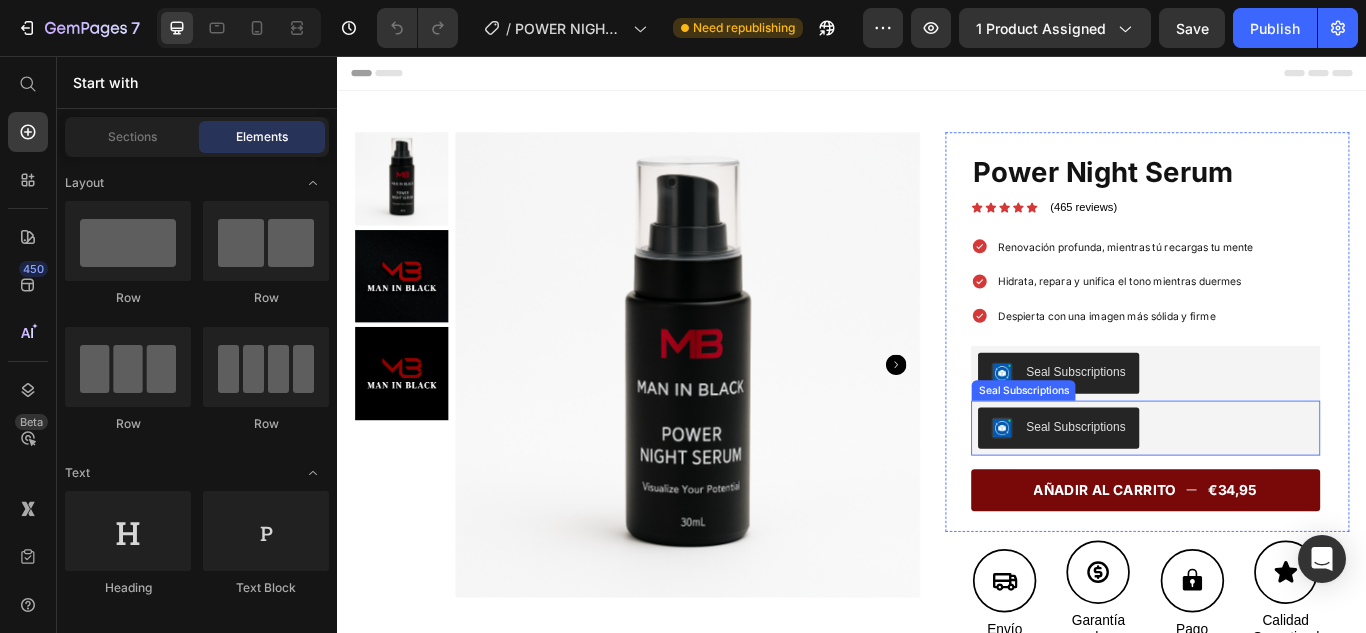 click on "Seal Subscriptions" at bounding box center (1198, 488) 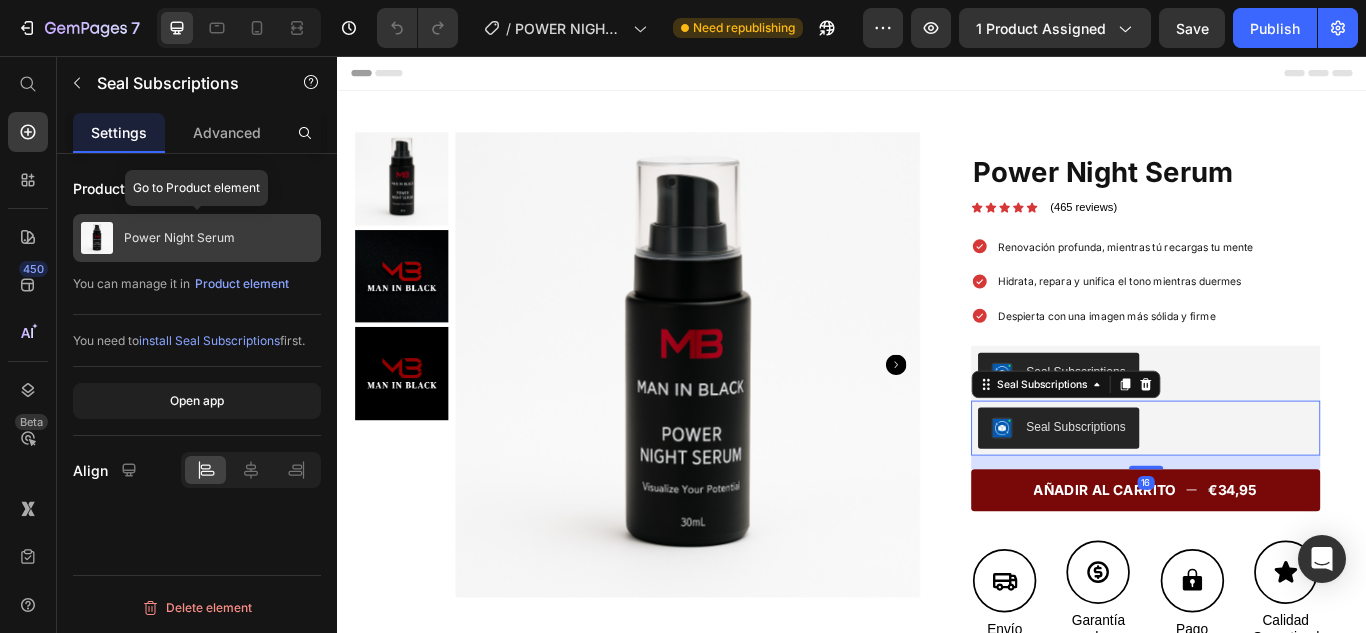 click on "Power Night Serum" at bounding box center (197, 238) 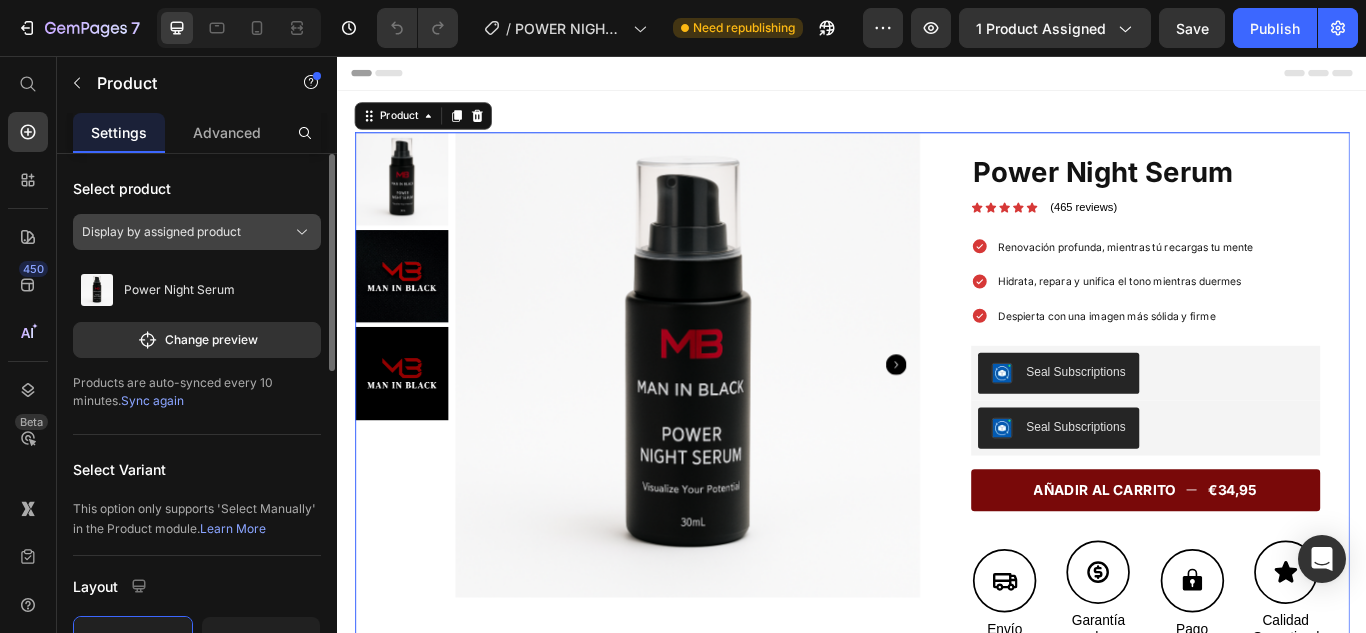 click on "Display by assigned product" at bounding box center [197, 232] 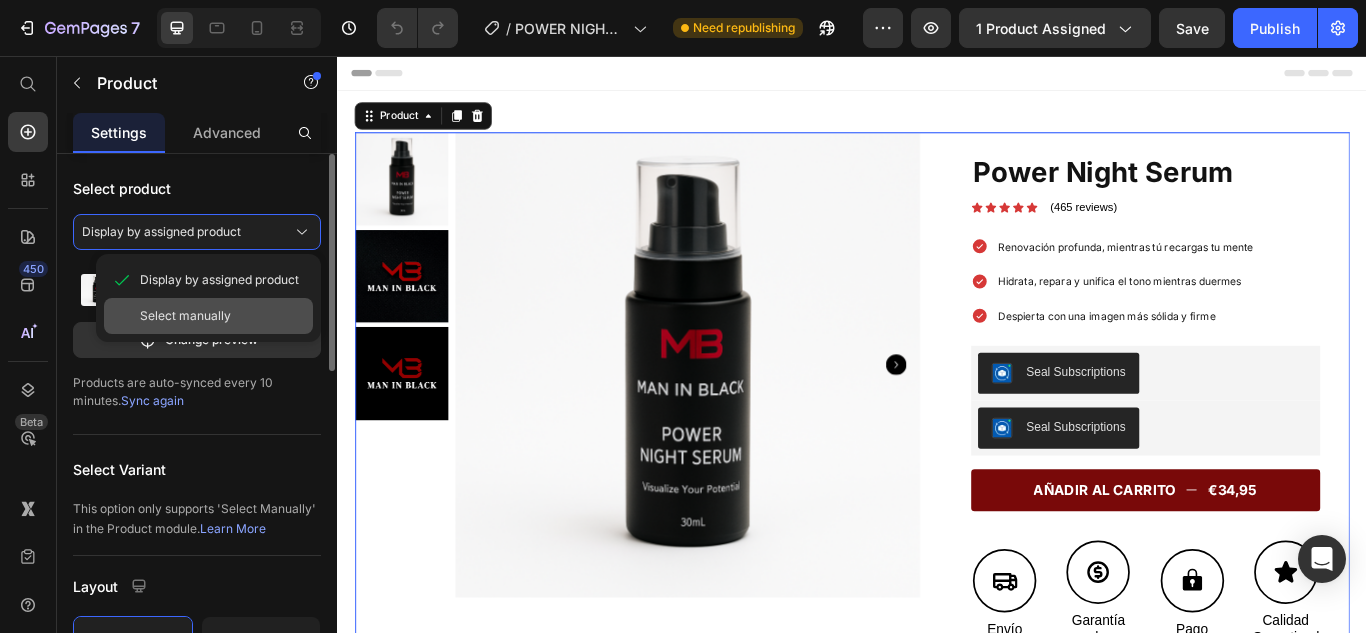 click on "Select manually" at bounding box center [222, 316] 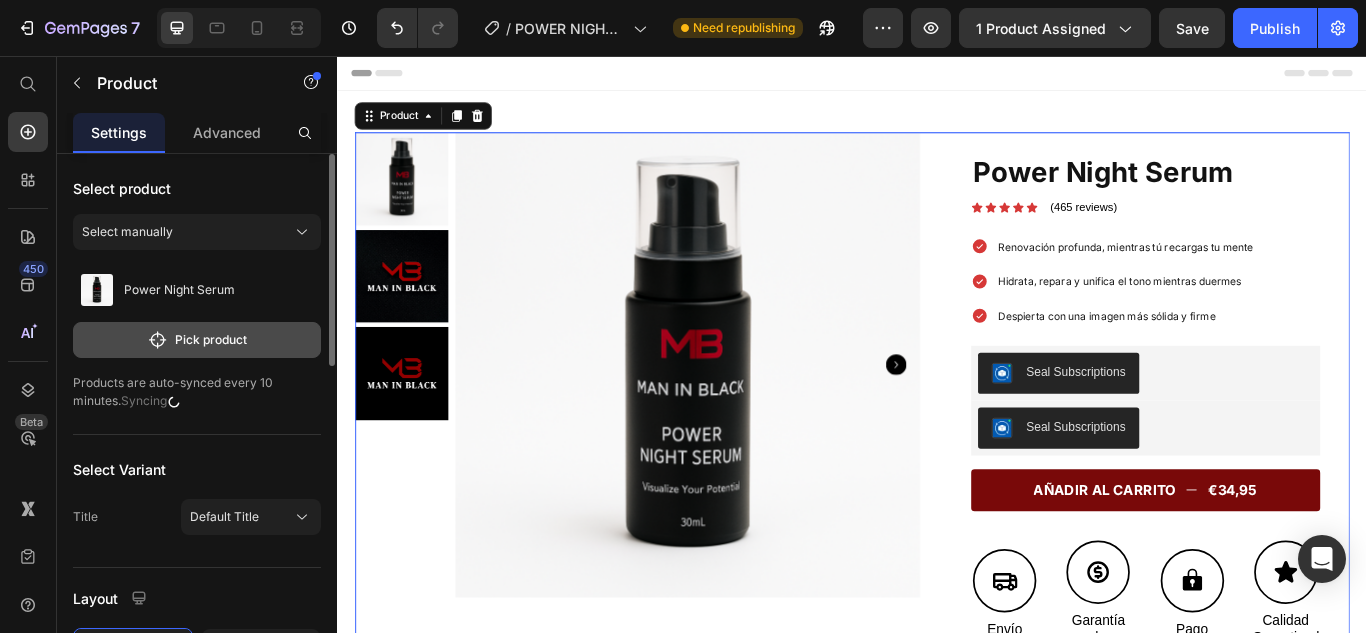 click on "Pick product" at bounding box center (197, 340) 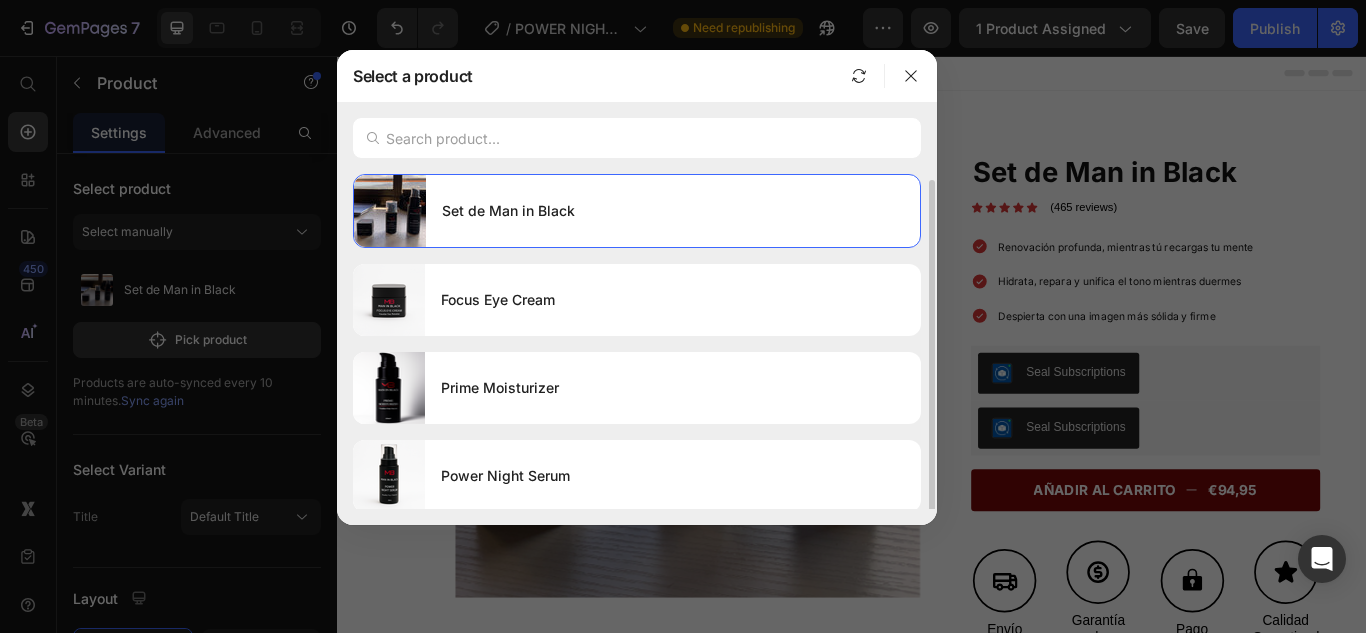 scroll, scrollTop: 3, scrollLeft: 0, axis: vertical 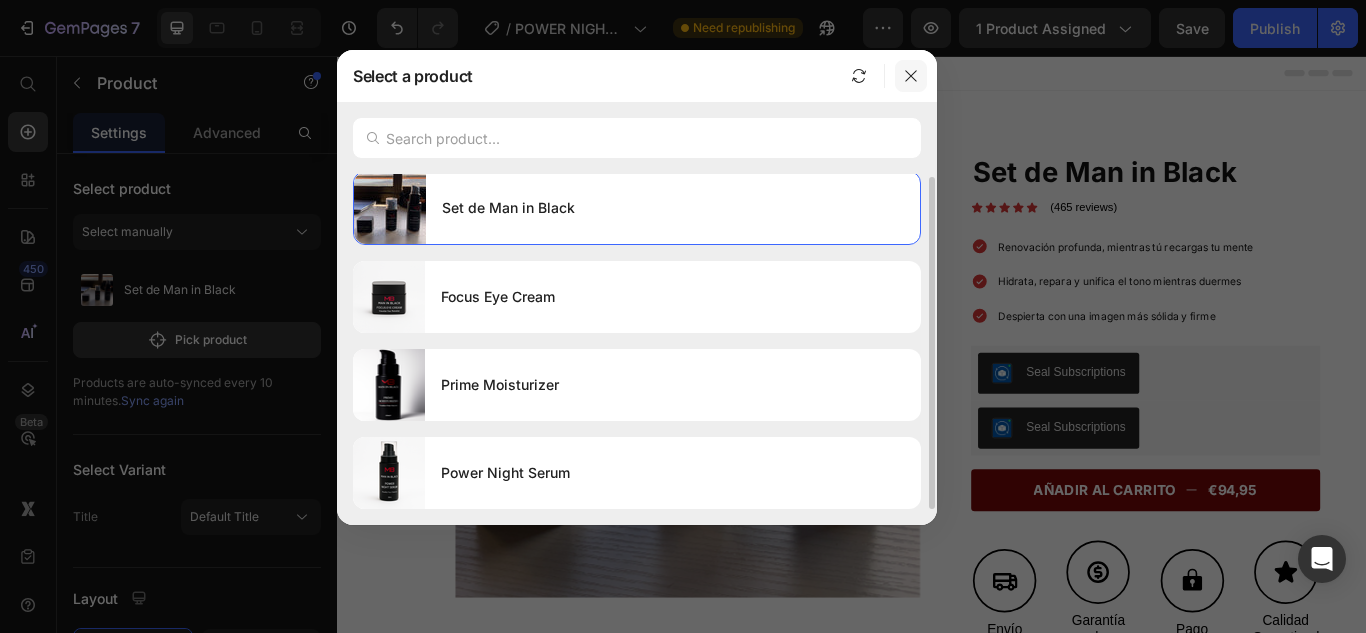 click at bounding box center (911, 76) 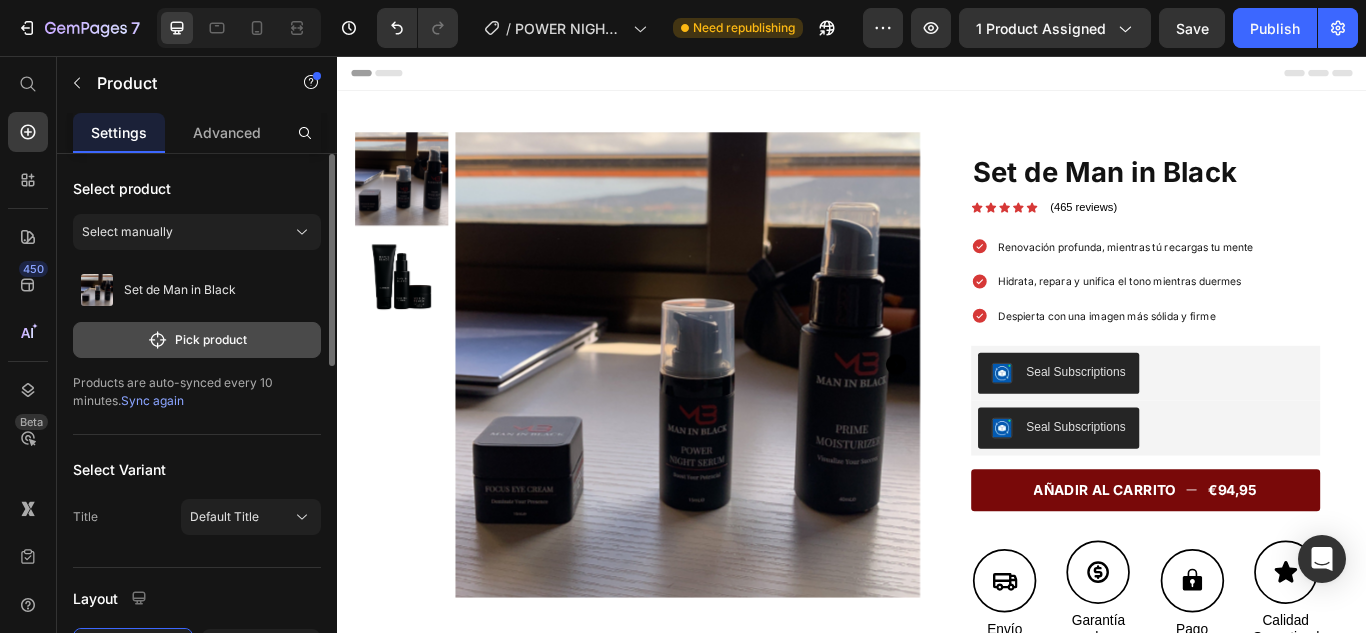 click on "Pick product" at bounding box center (197, 340) 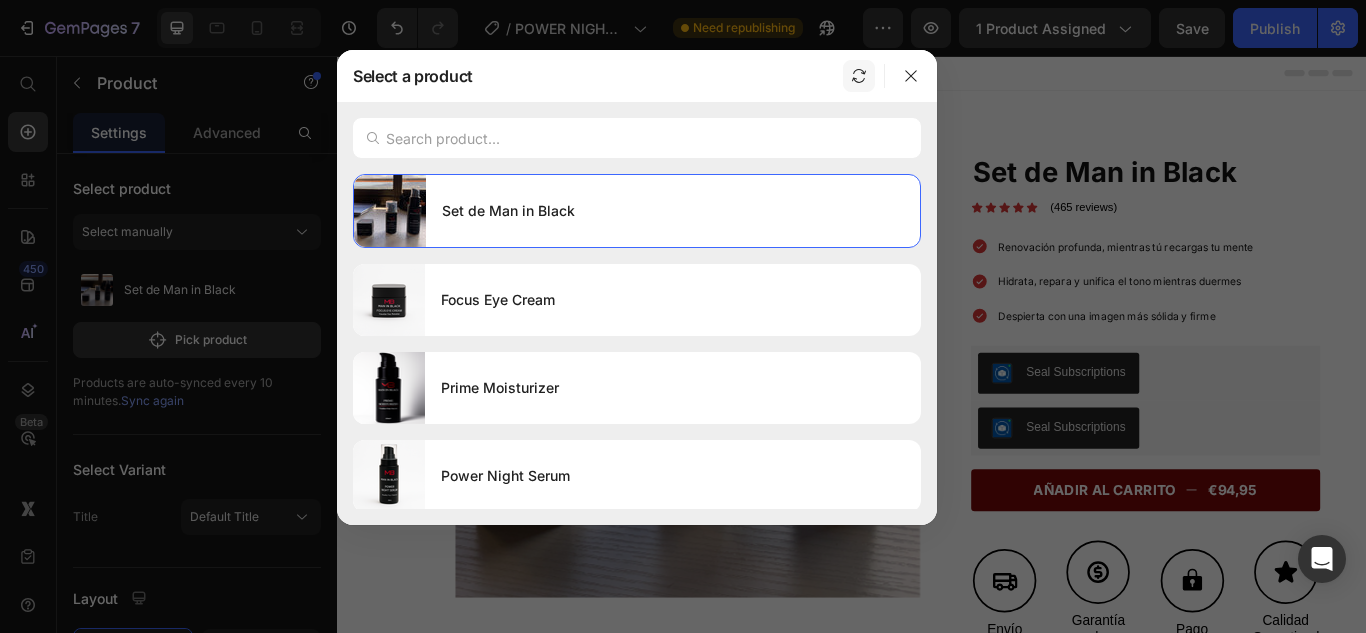 click 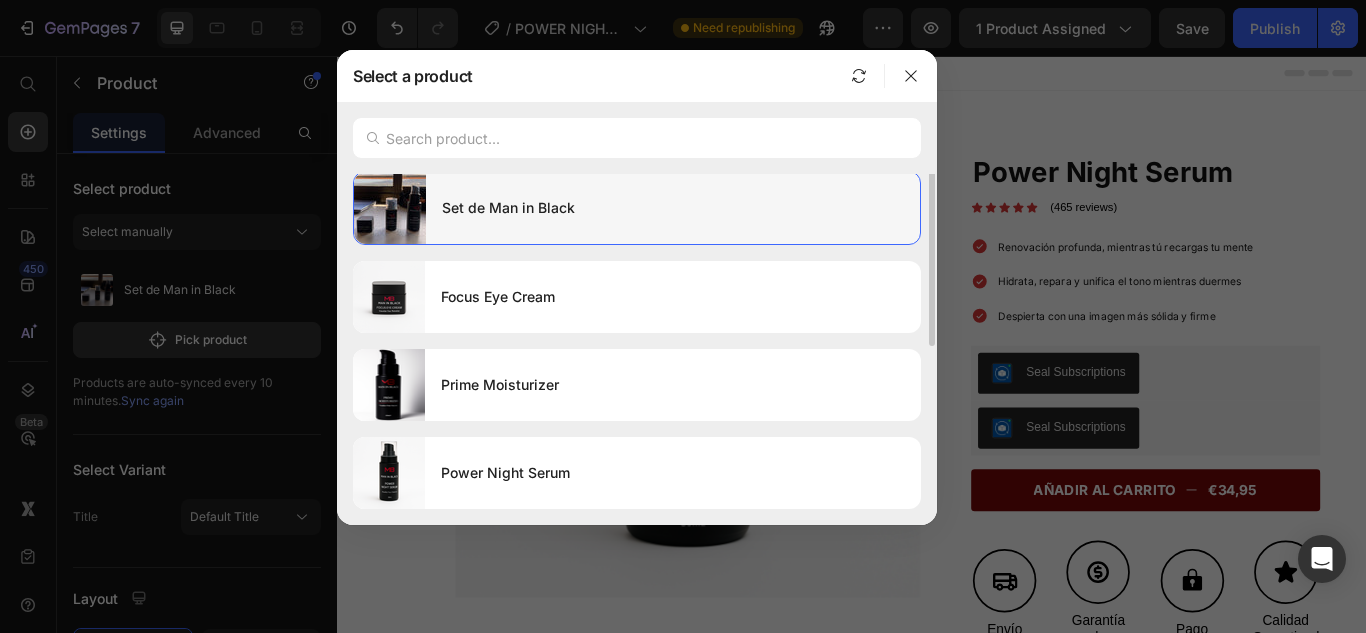 scroll, scrollTop: 0, scrollLeft: 0, axis: both 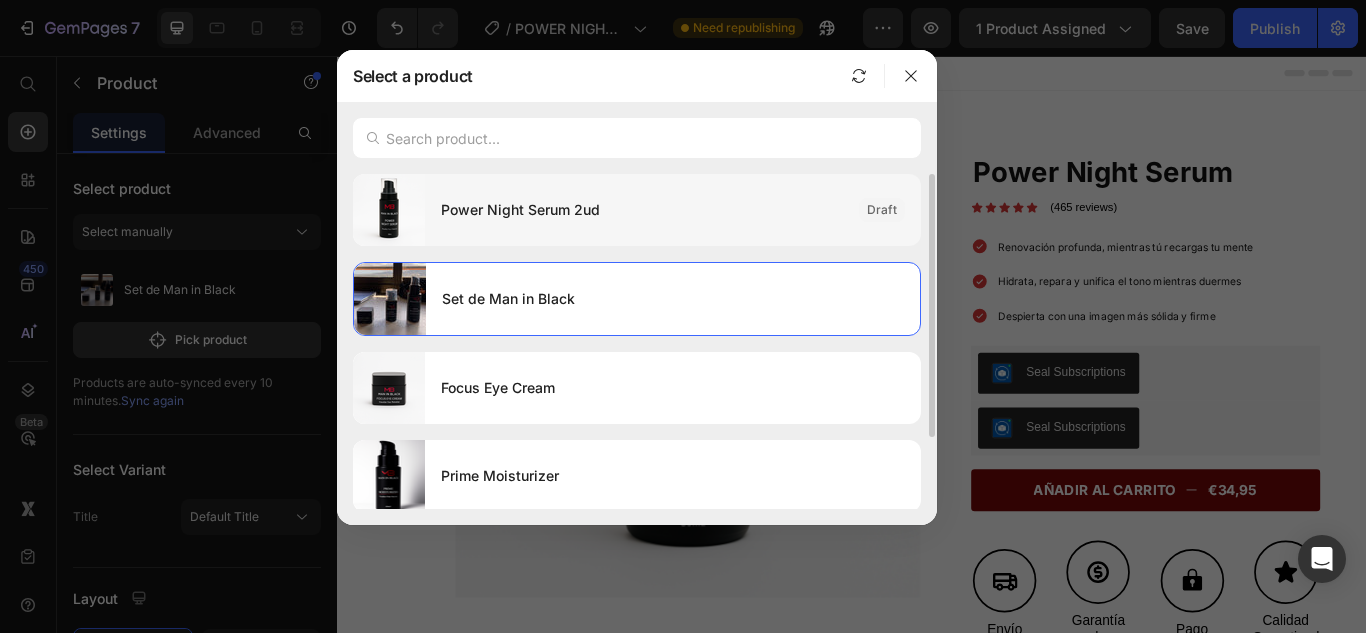 drag, startPoint x: 560, startPoint y: 227, endPoint x: 555, endPoint y: 236, distance: 10.29563 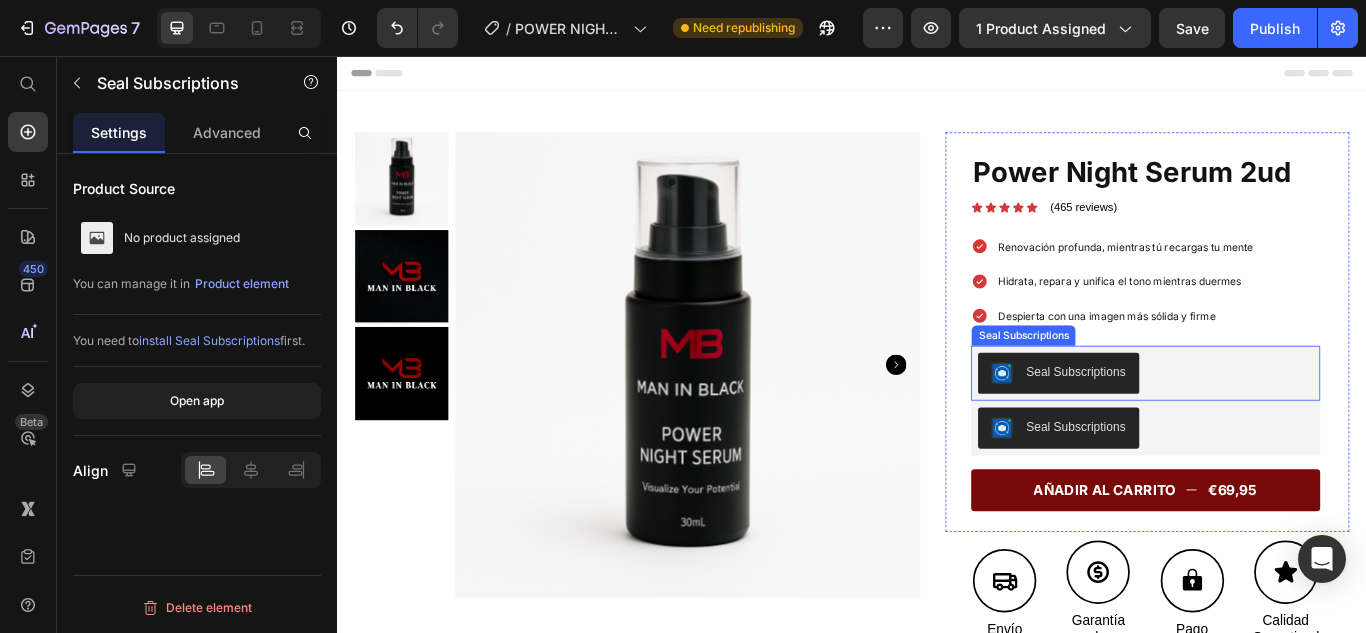 click on "Seal Subscriptions" at bounding box center (1279, 426) 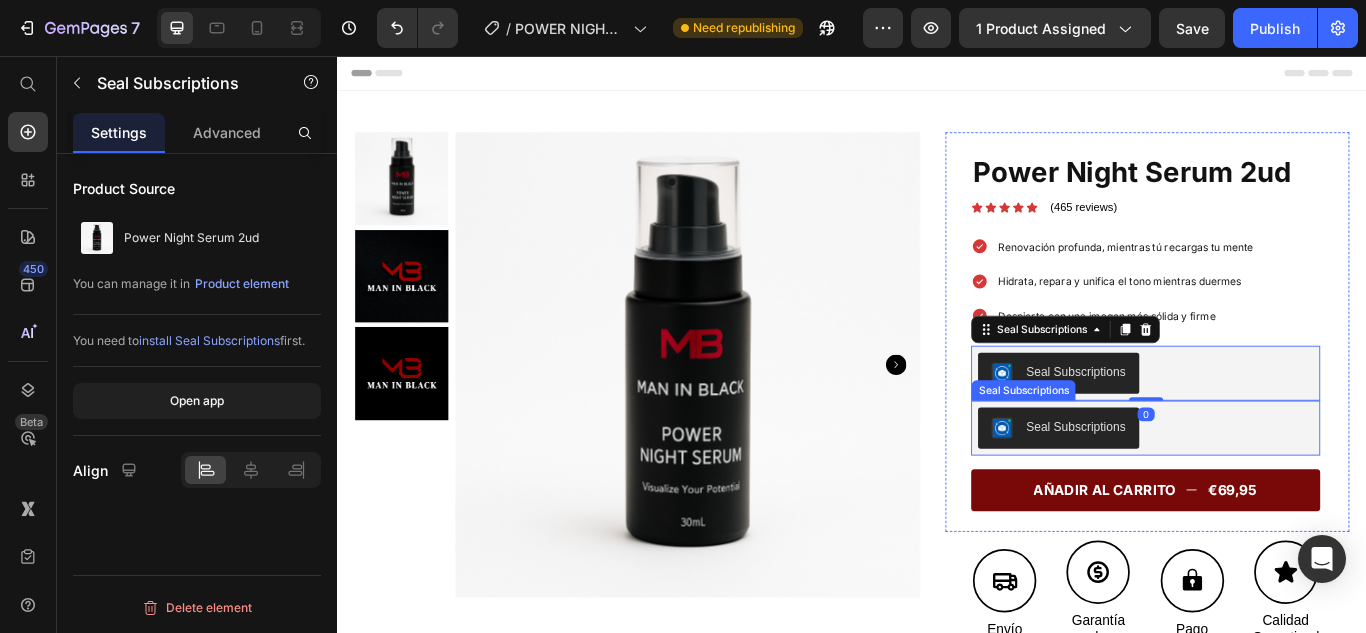 click on "Seal Subscriptions" at bounding box center (1279, 490) 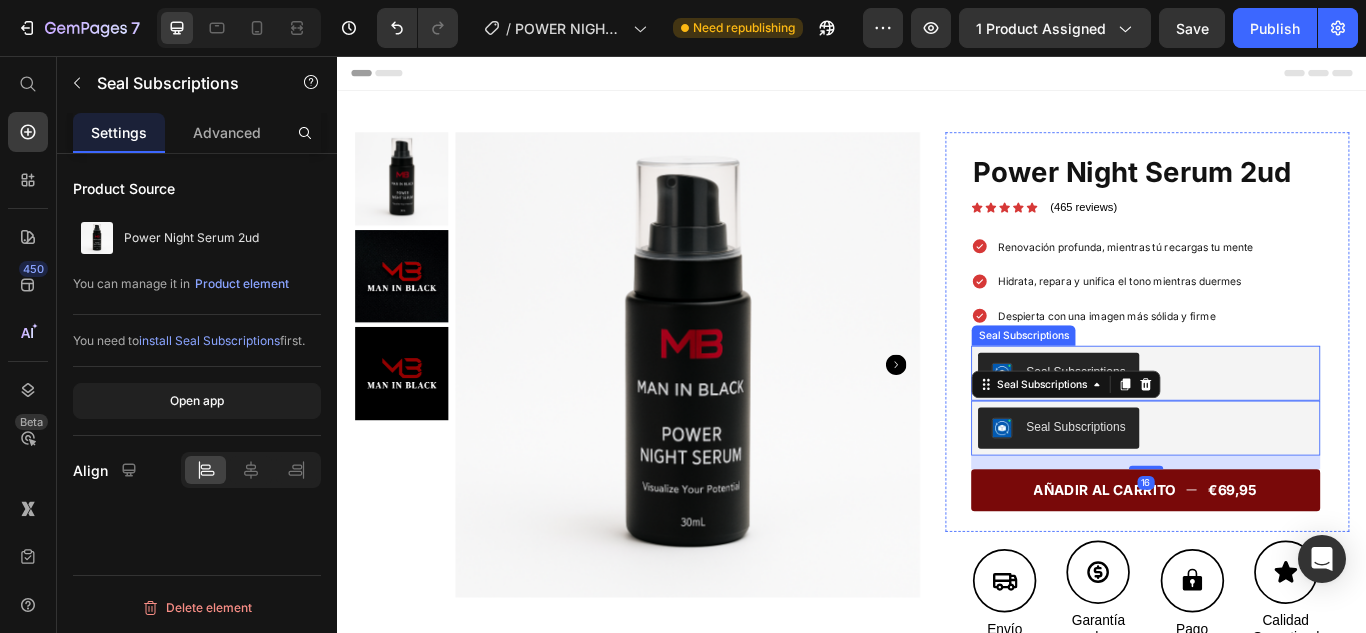 click on "Seal Subscriptions" at bounding box center (1279, 426) 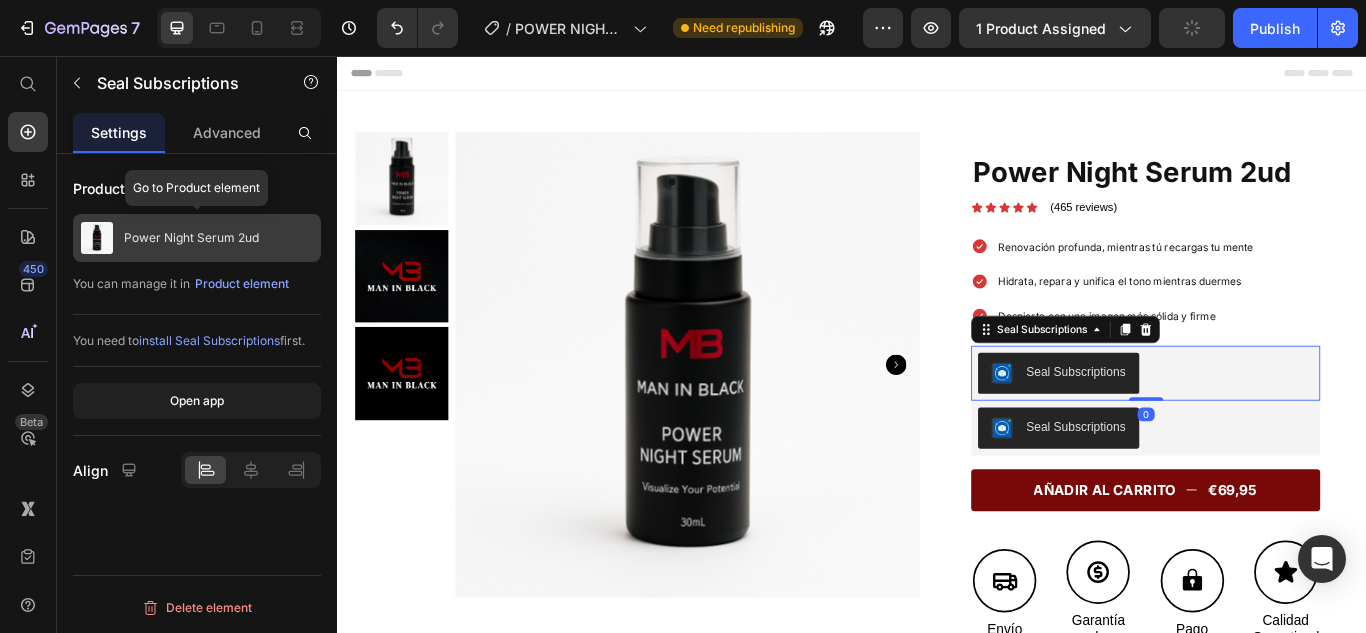 click on "Power Night Serum 2ud" at bounding box center (191, 238) 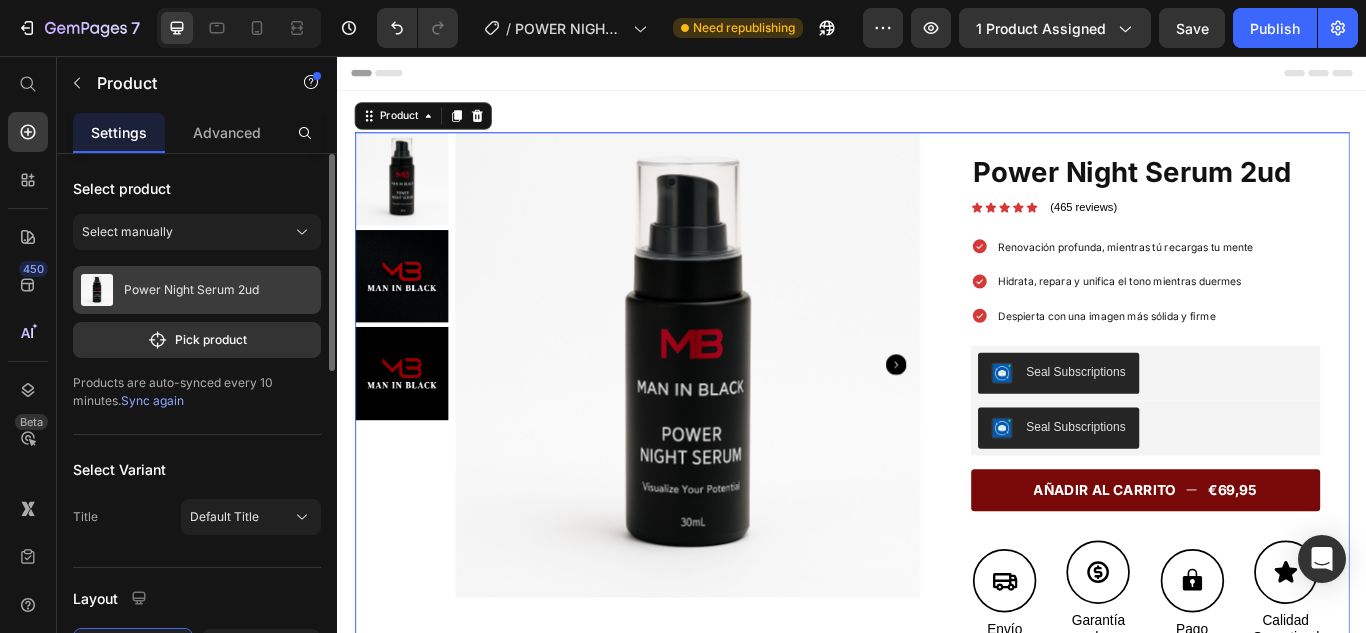 click on "Power Night Serum 2ud" at bounding box center [191, 290] 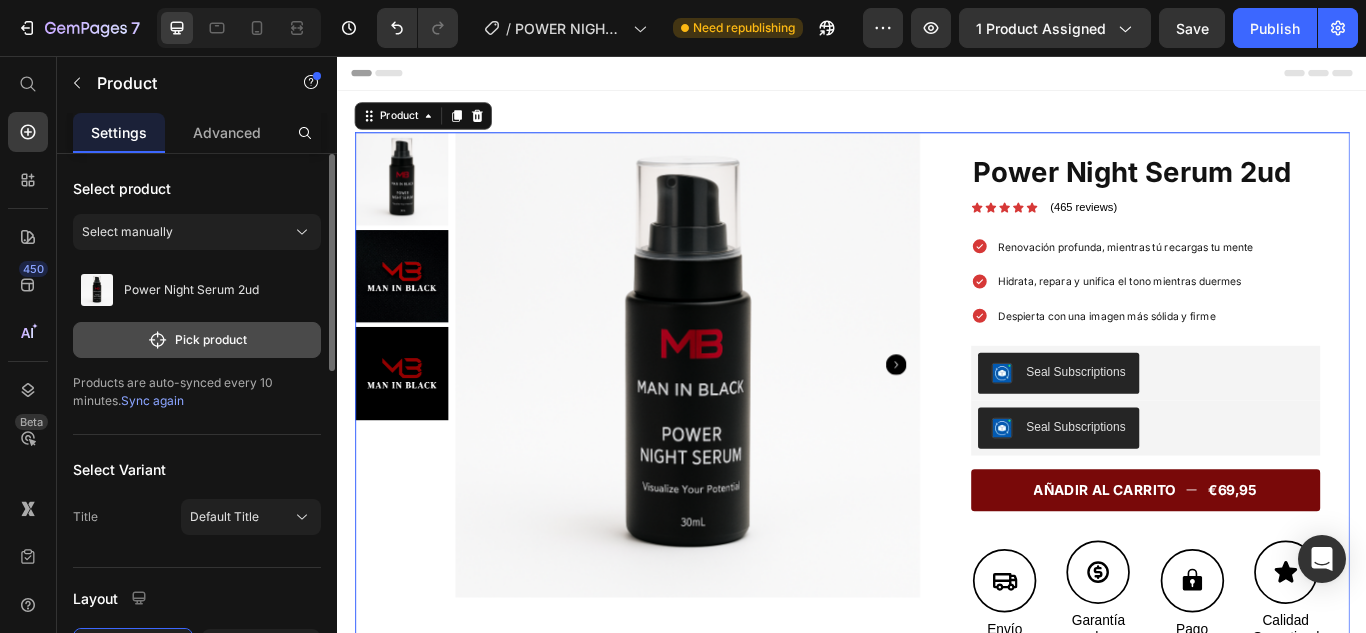 click on "Pick product" at bounding box center [197, 340] 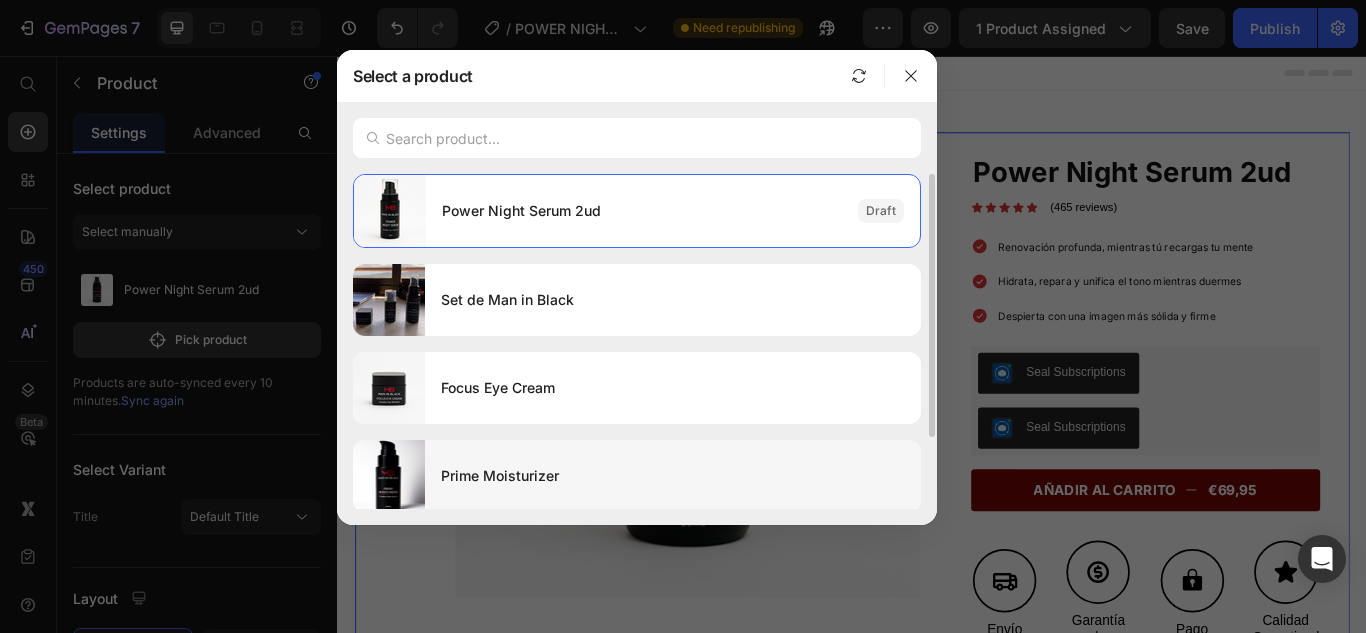 scroll, scrollTop: 91, scrollLeft: 0, axis: vertical 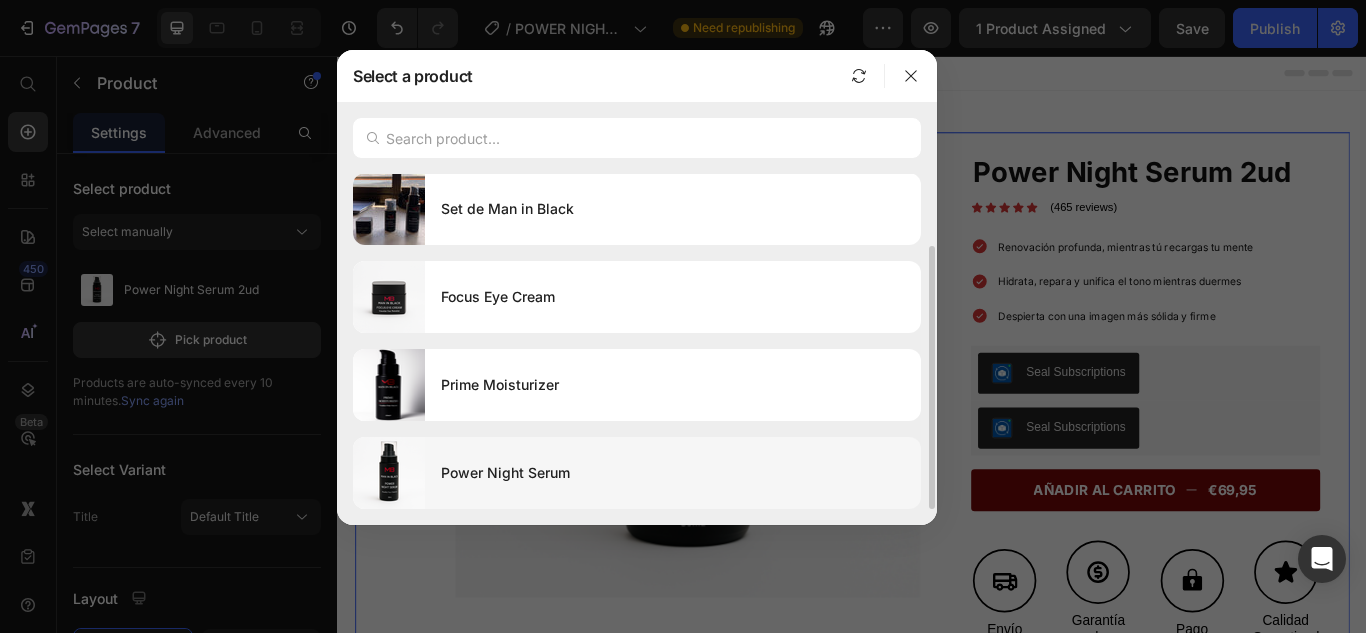 click on "Power Night Serum" at bounding box center (673, 473) 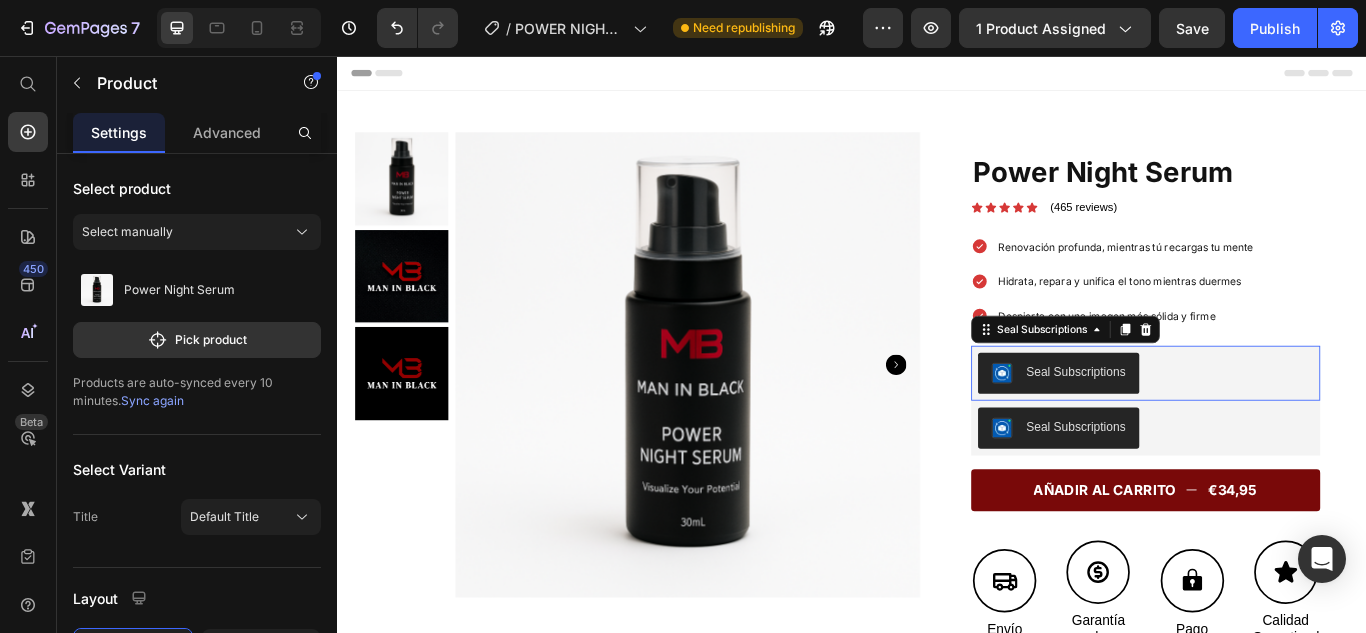 click on "Seal Subscriptions" at bounding box center [1279, 426] 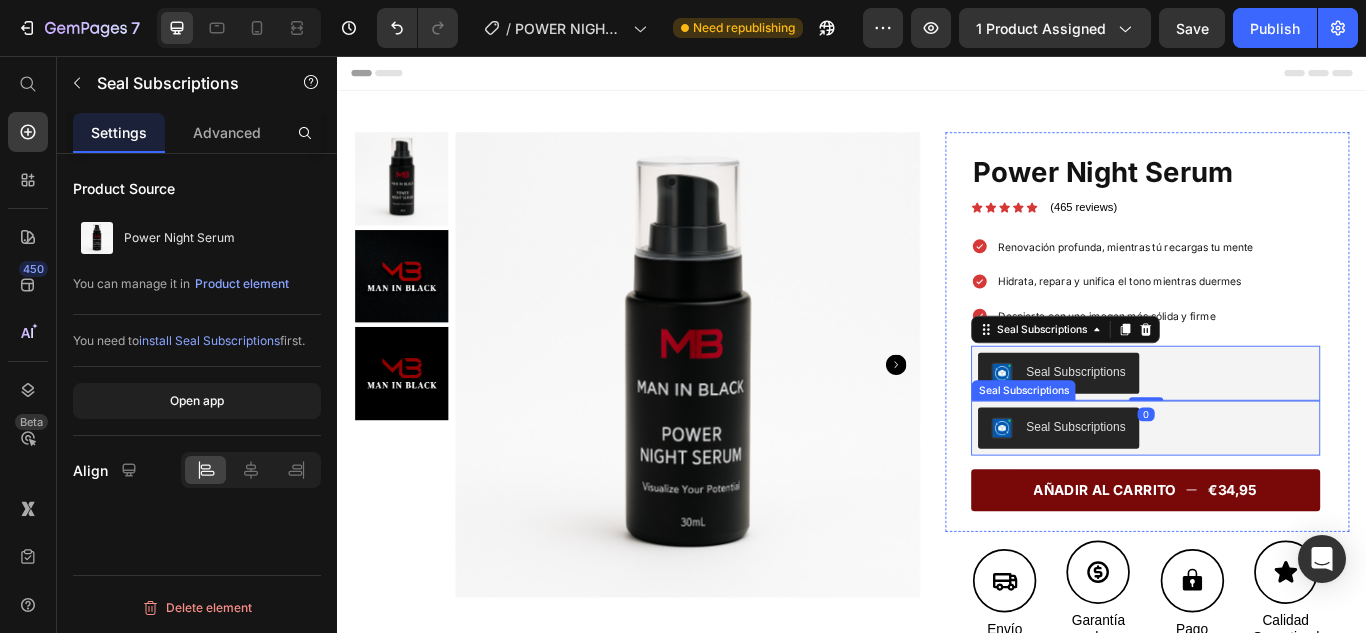 click on "Seal Subscriptions" at bounding box center [1279, 490] 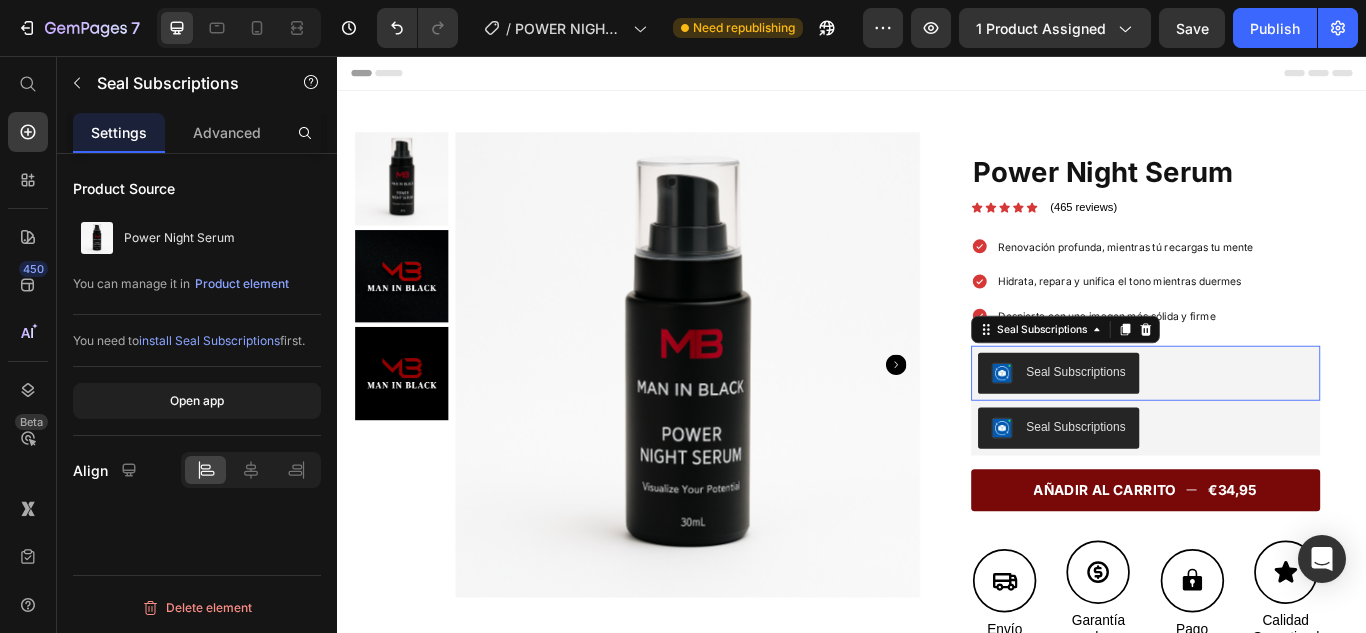 click on "Seal Subscriptions" at bounding box center [1279, 426] 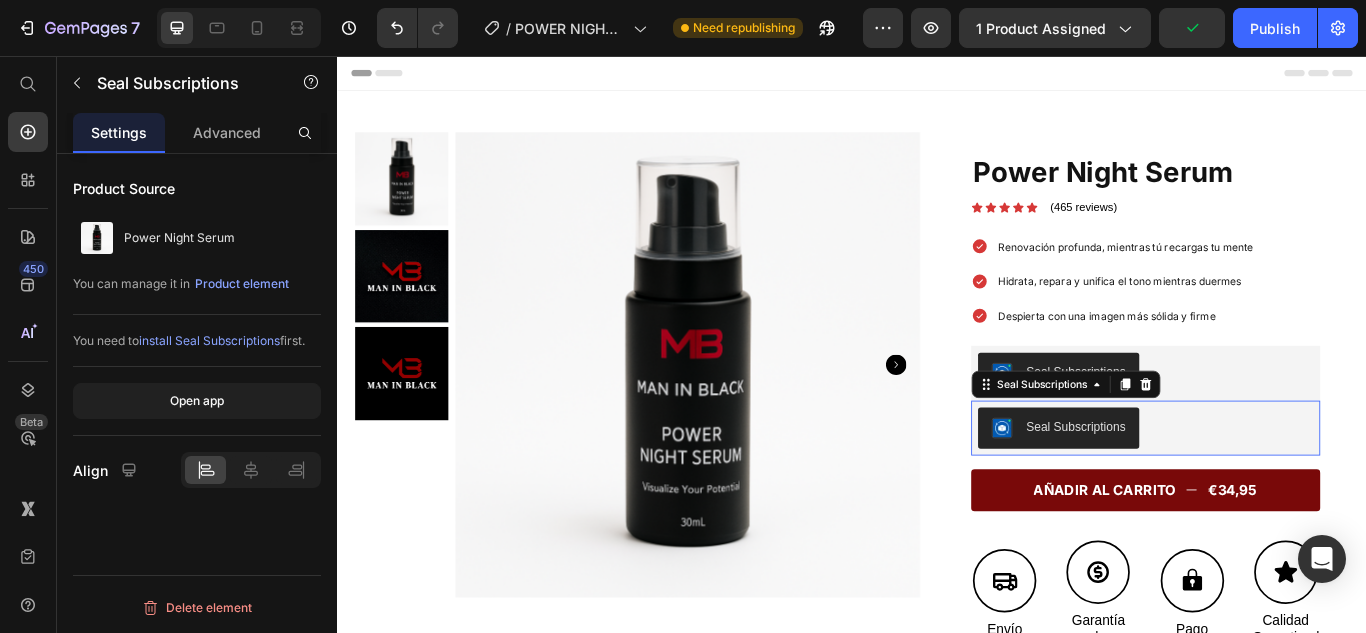 click on "Seal Subscriptions" at bounding box center [1279, 490] 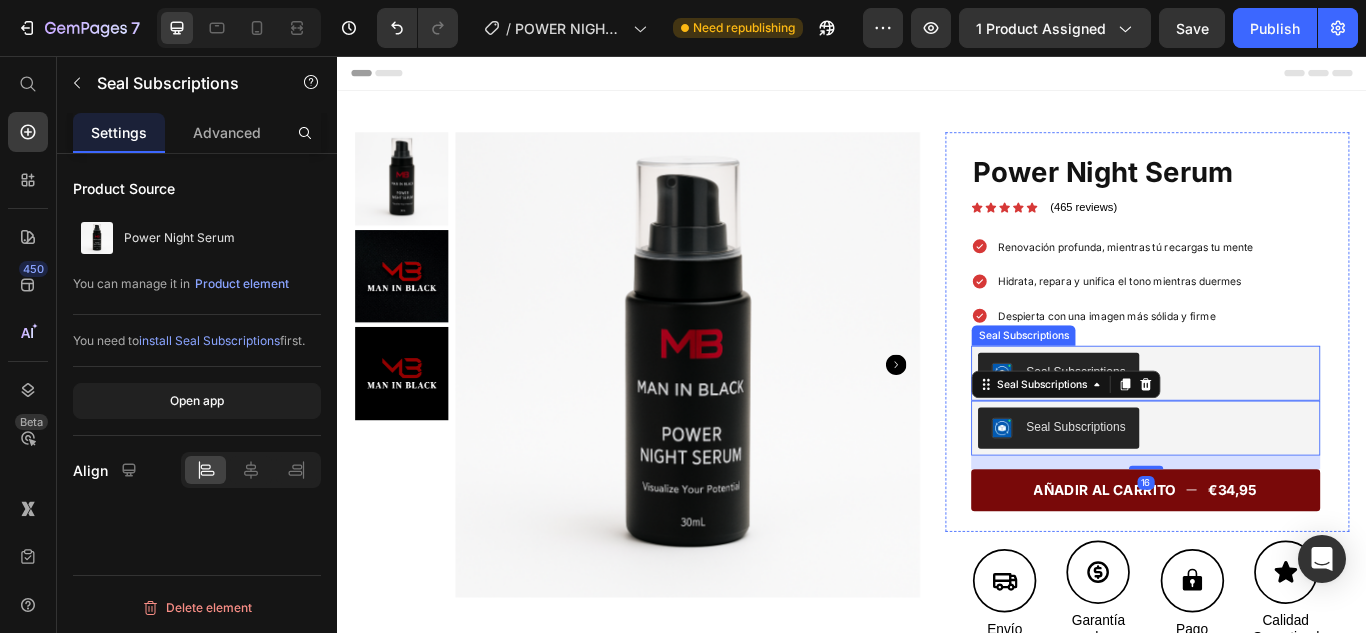 click on "Seal Subscriptions" at bounding box center [1279, 426] 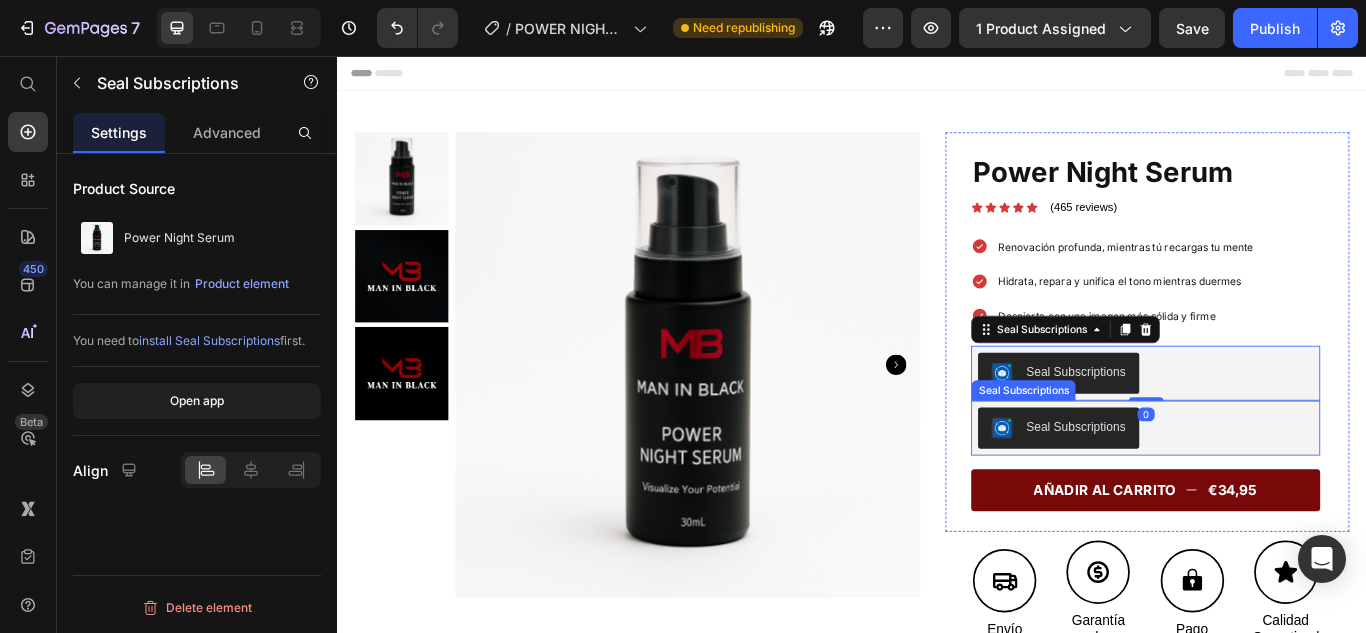 click on "Seal Subscriptions" at bounding box center (1279, 490) 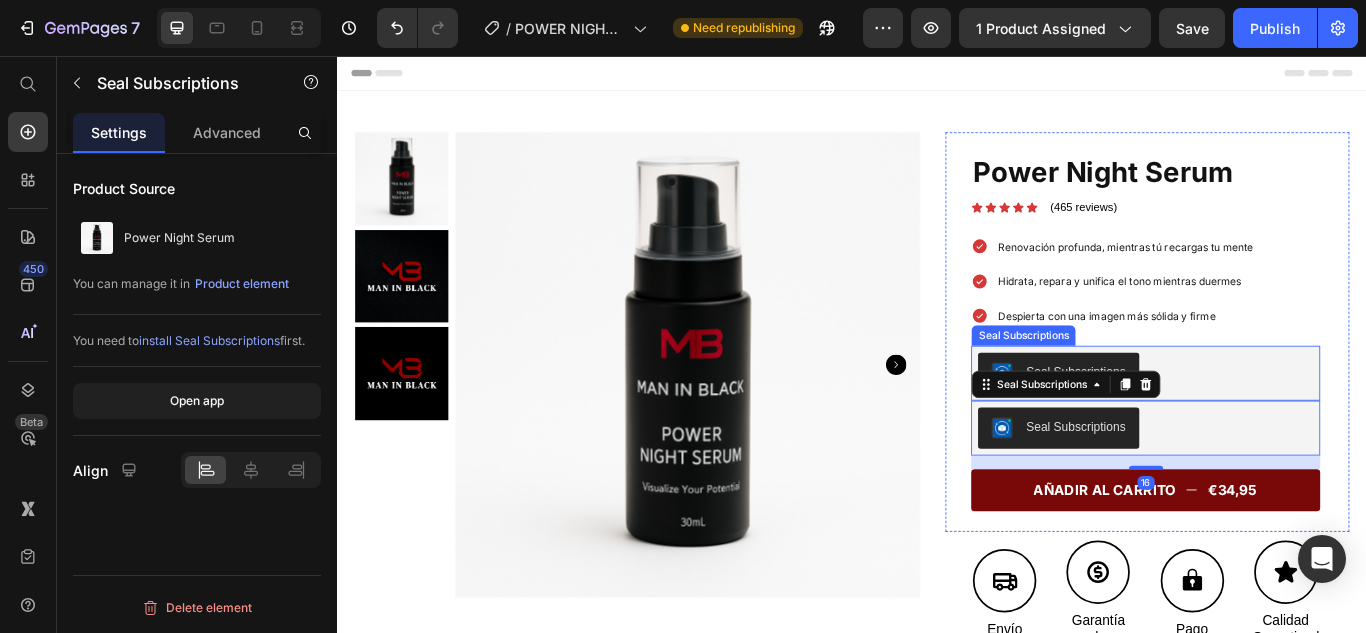 click on "Seal Subscriptions" at bounding box center (1279, 426) 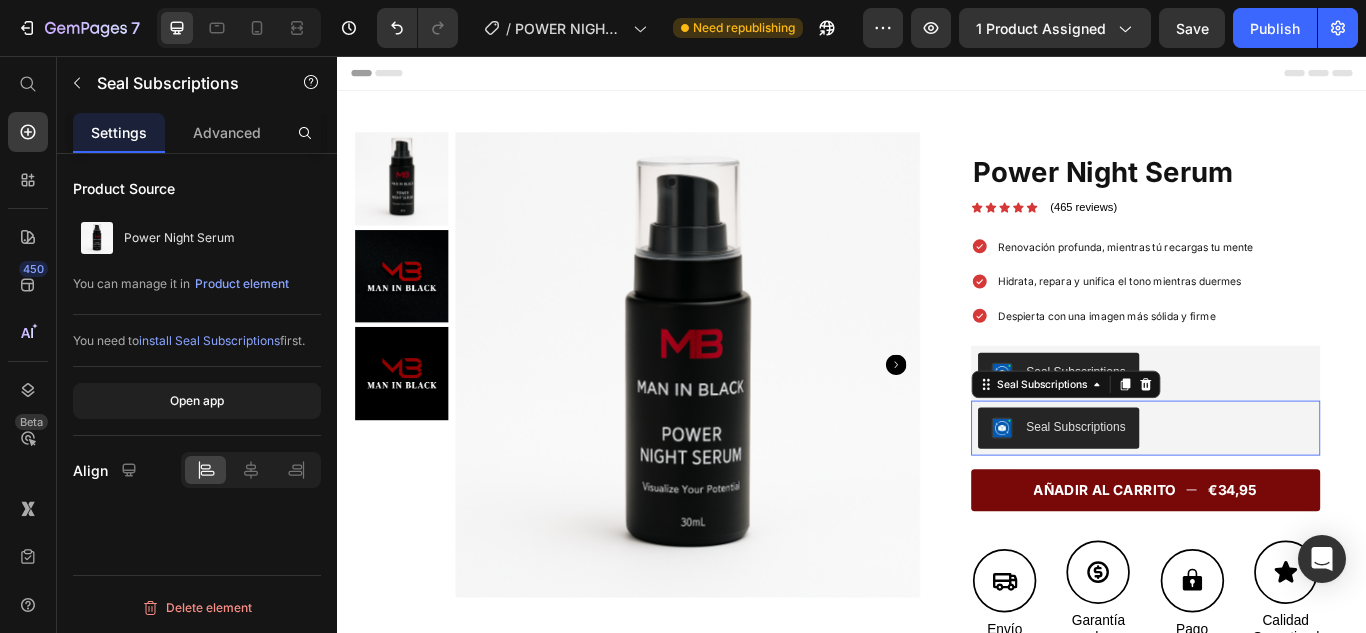 click on "Seal Subscriptions" at bounding box center [1279, 490] 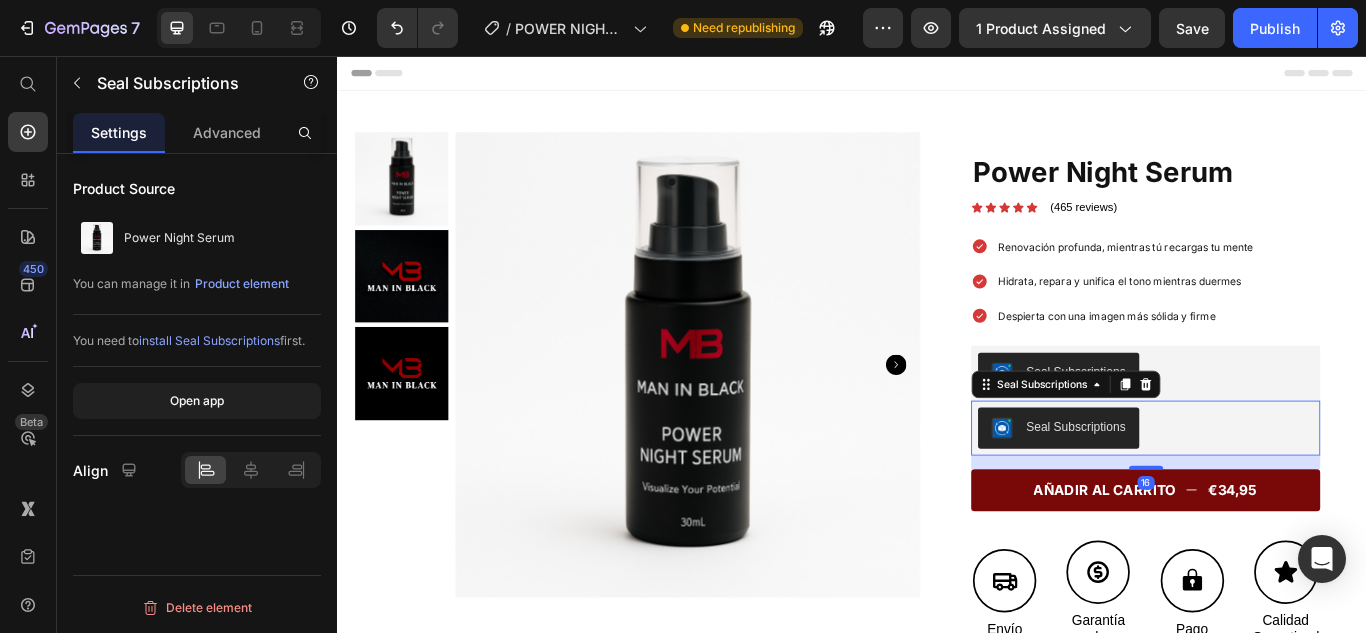 click on "Seal Subscriptions" at bounding box center (1198, 488) 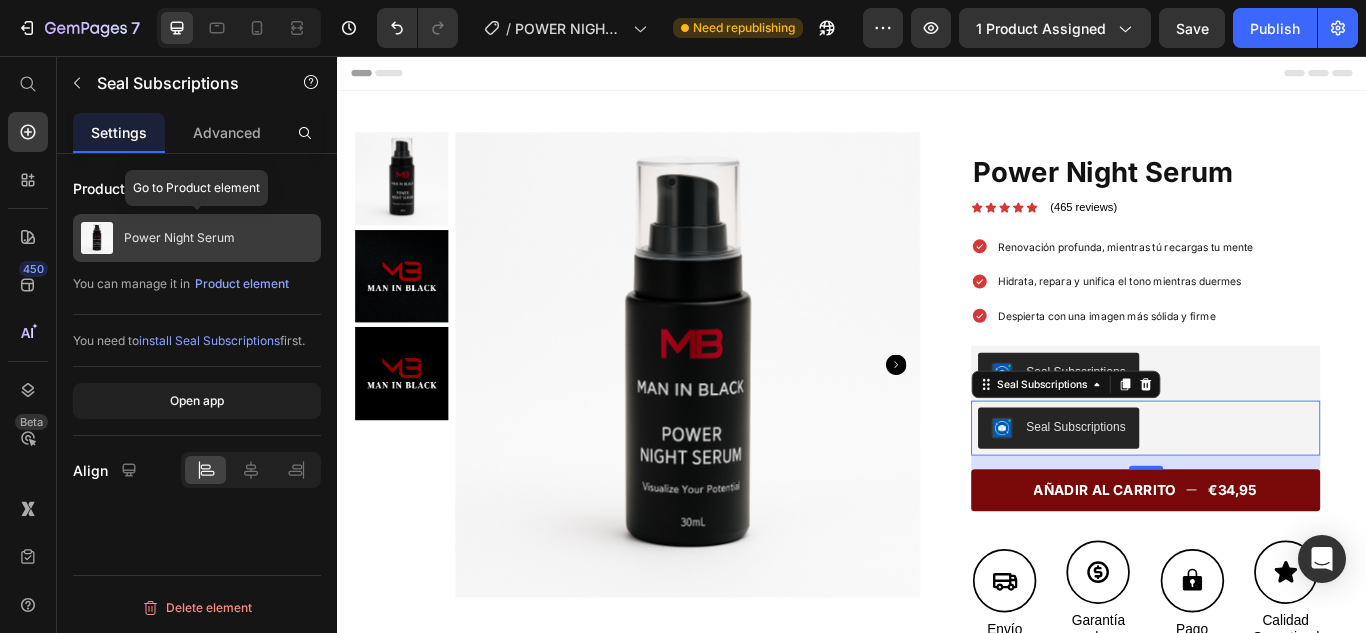 click on "Power Night Serum" at bounding box center [197, 238] 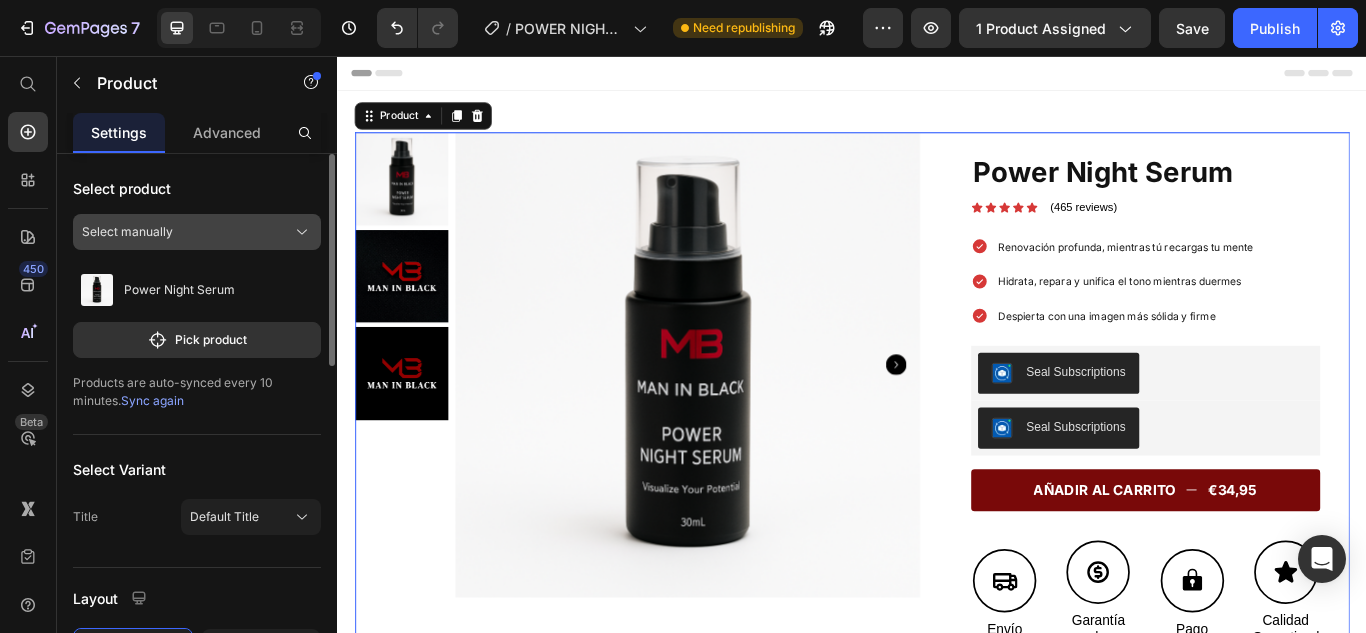 click on "Select manually" 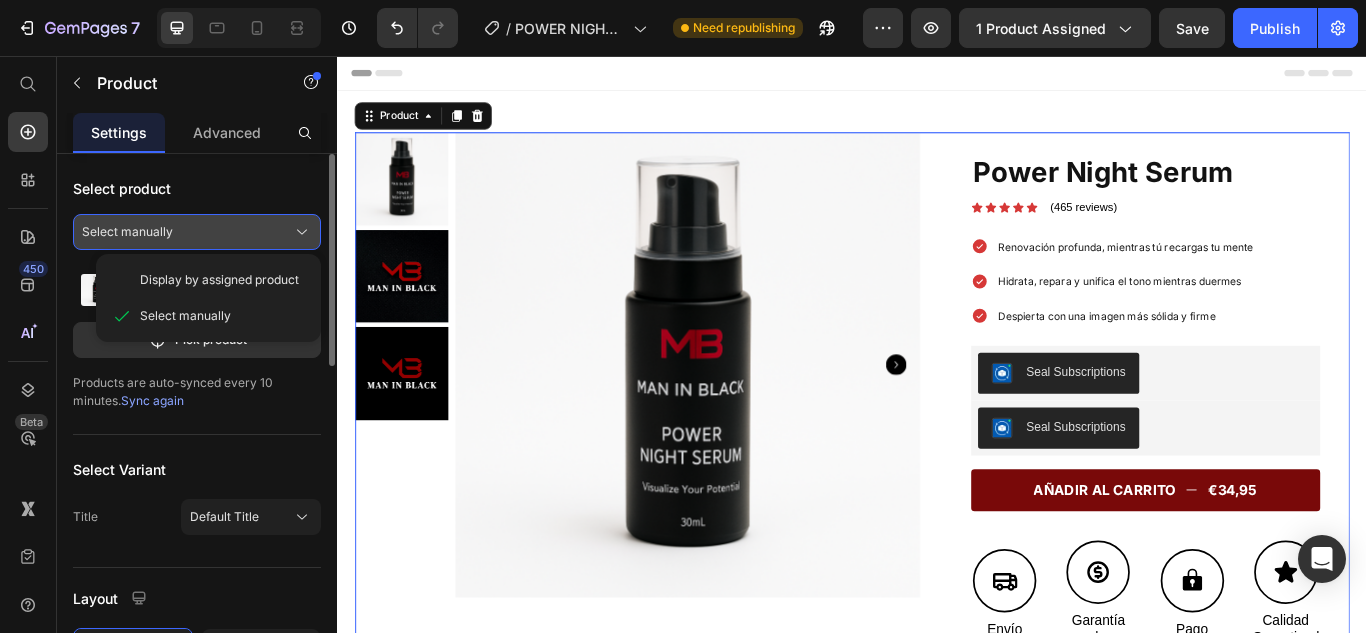 click on "Select manually" 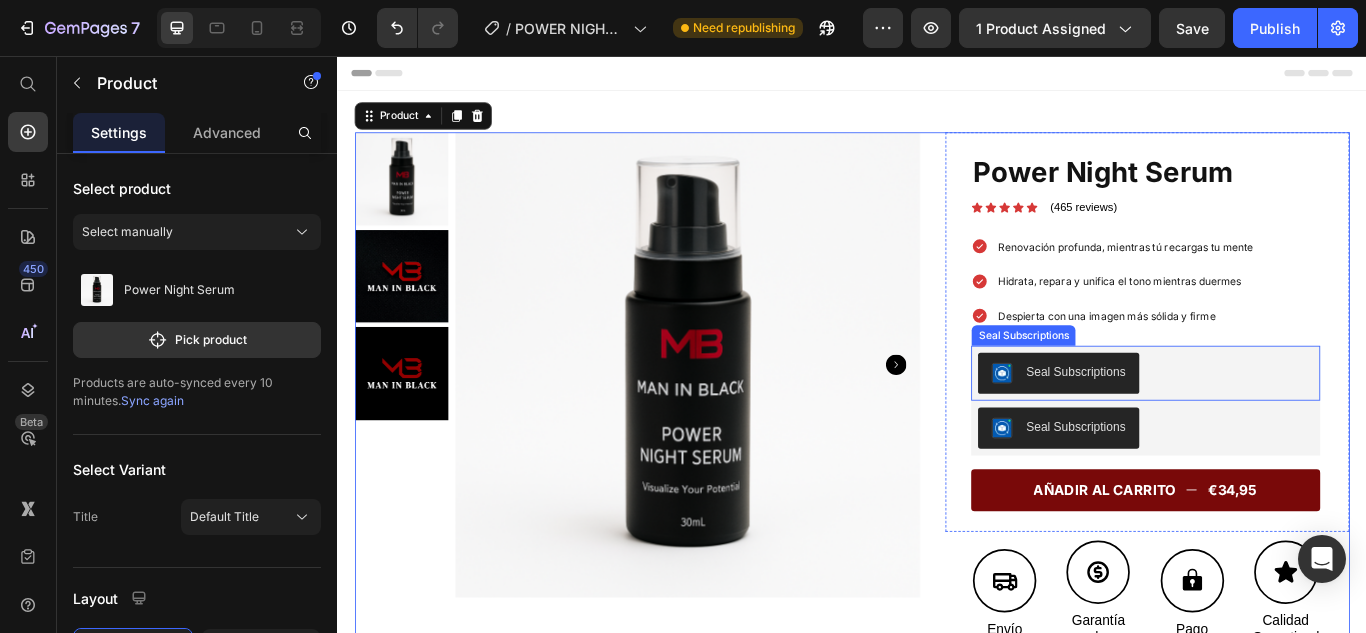 click on "Seal Subscriptions" at bounding box center [1198, 424] 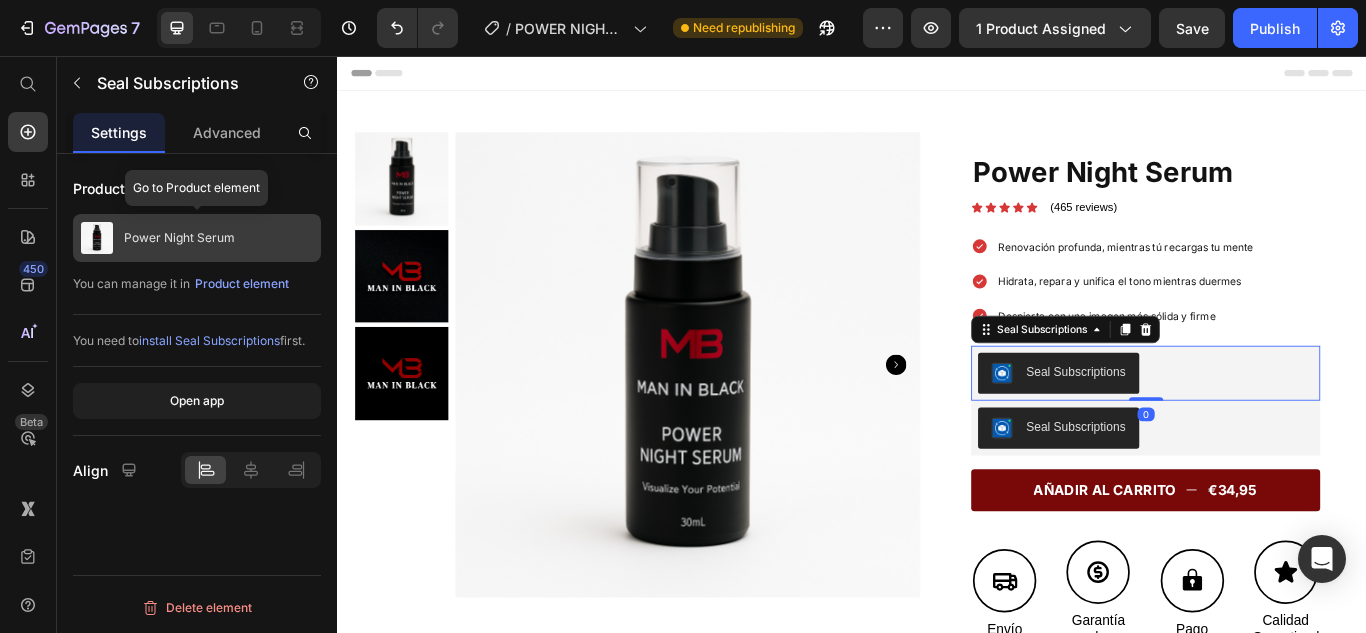 click on "Power Night Serum" at bounding box center (179, 238) 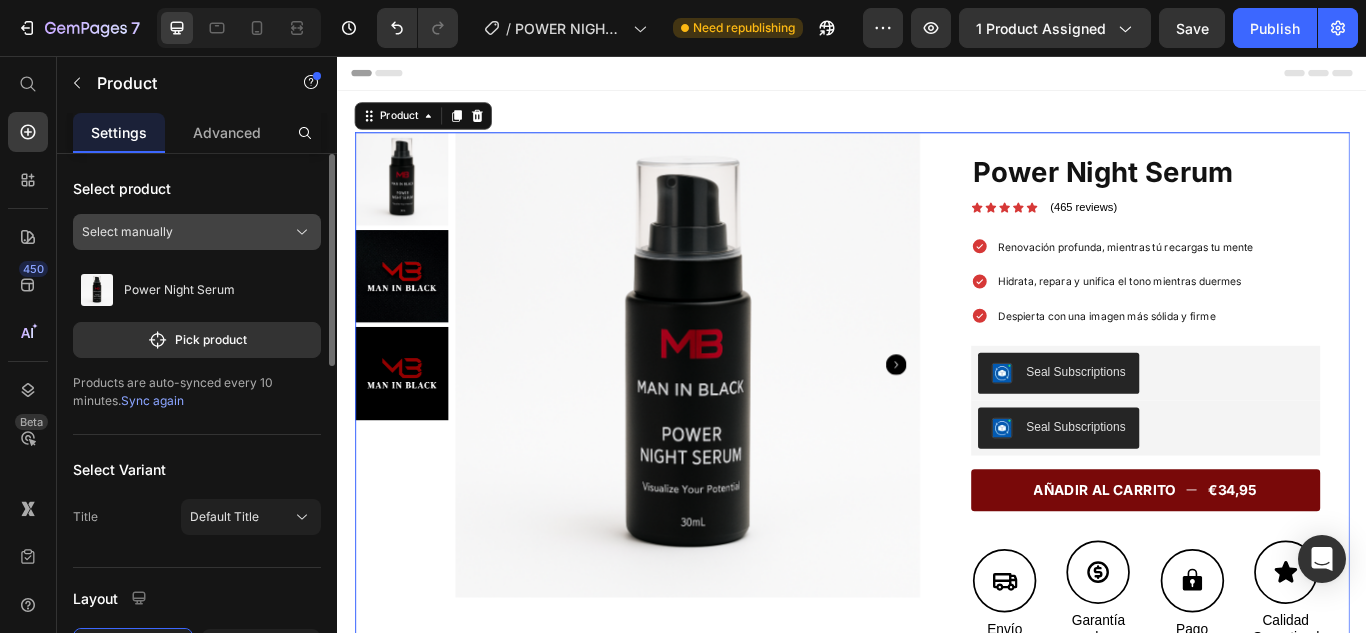 click on "Select manually" 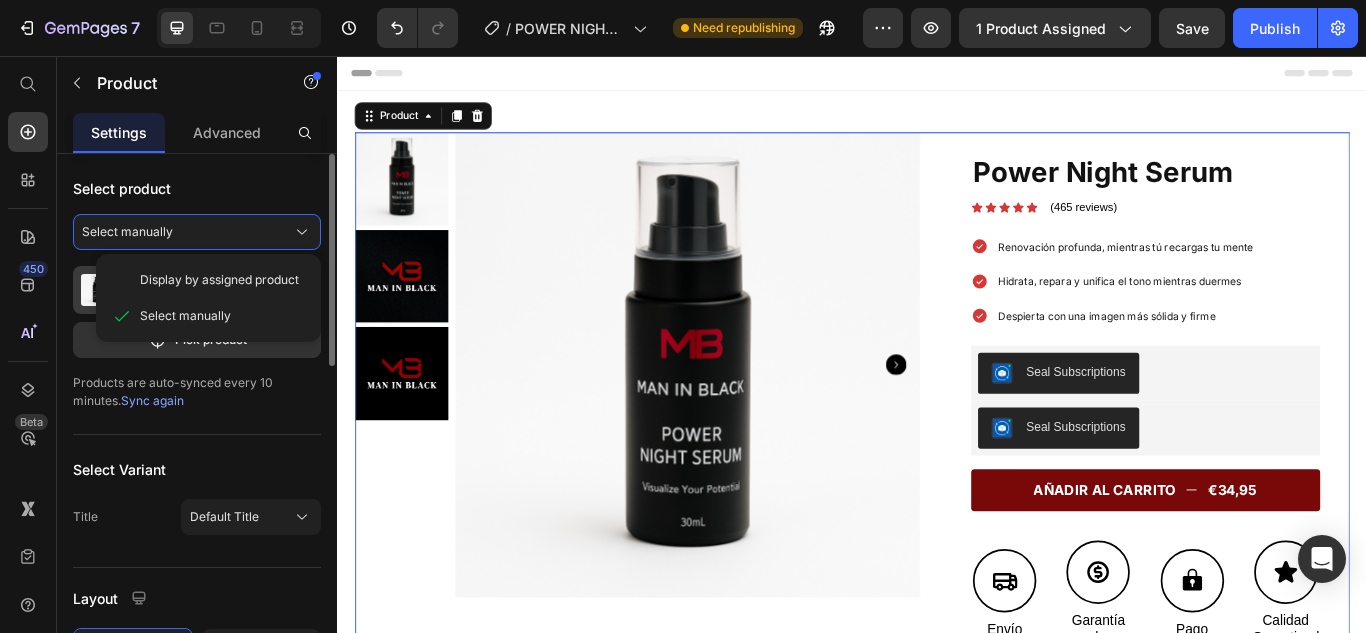 click on "Display by assigned product" at bounding box center (219, 280) 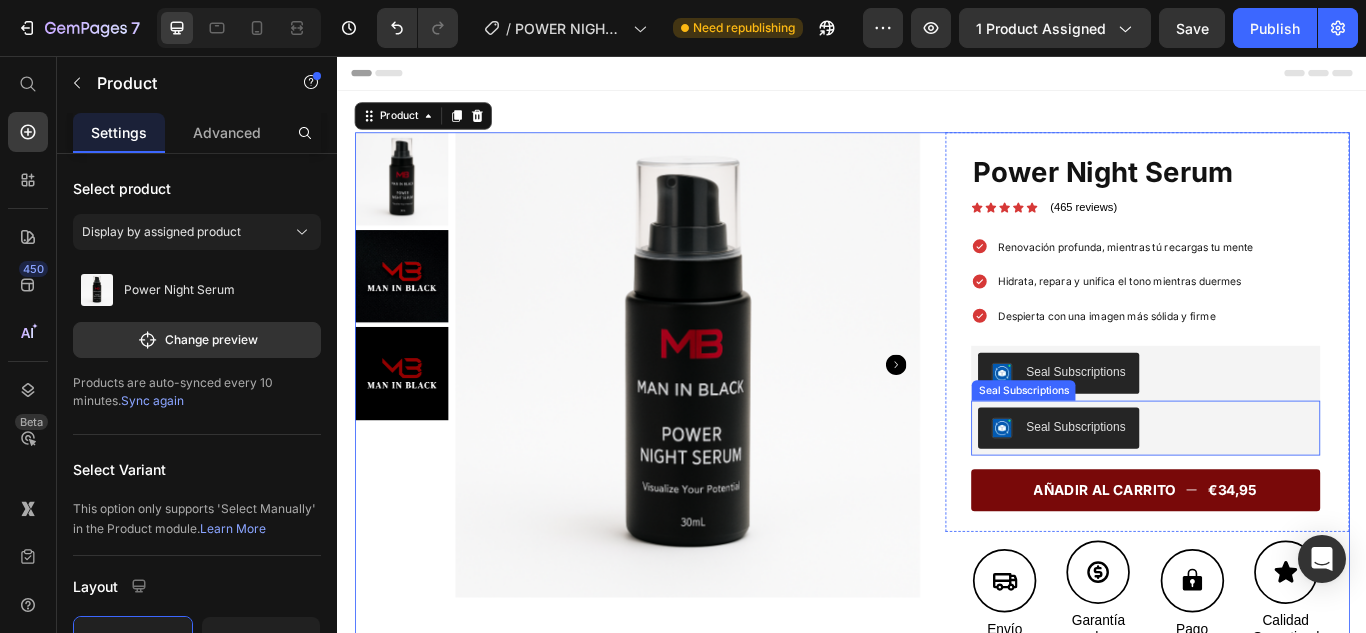 click on "Seal Subscriptions" at bounding box center [1178, 490] 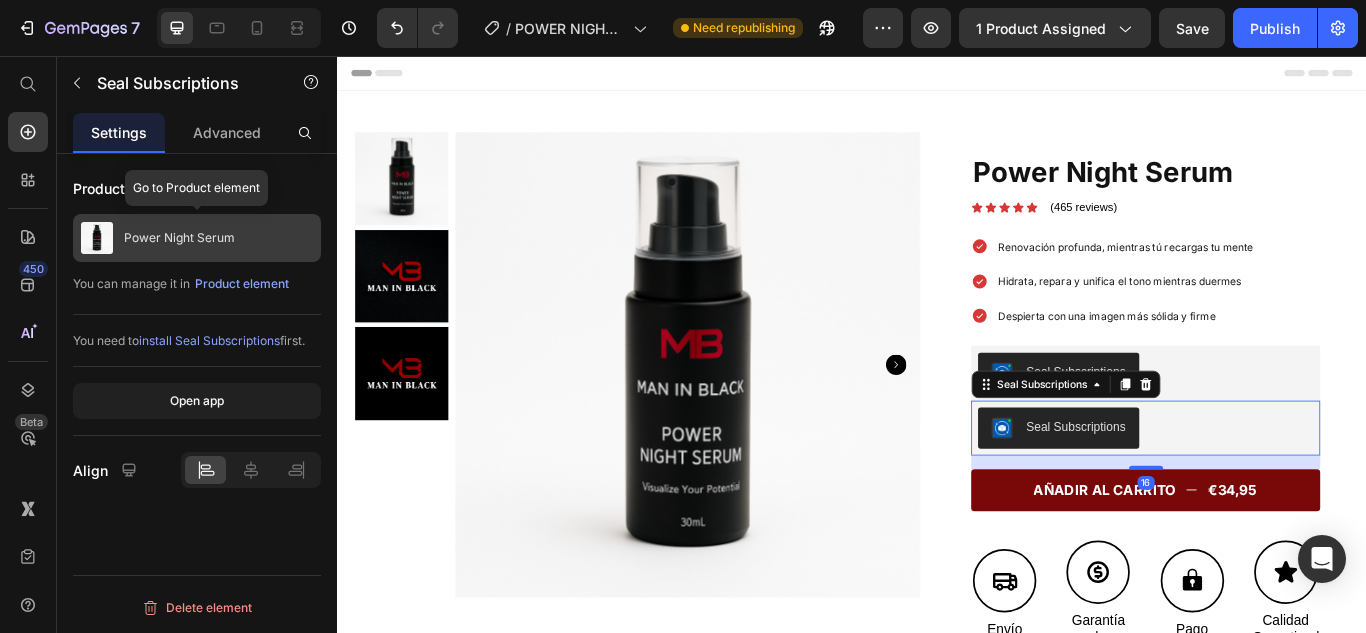 click on "Power Night Serum" at bounding box center [197, 238] 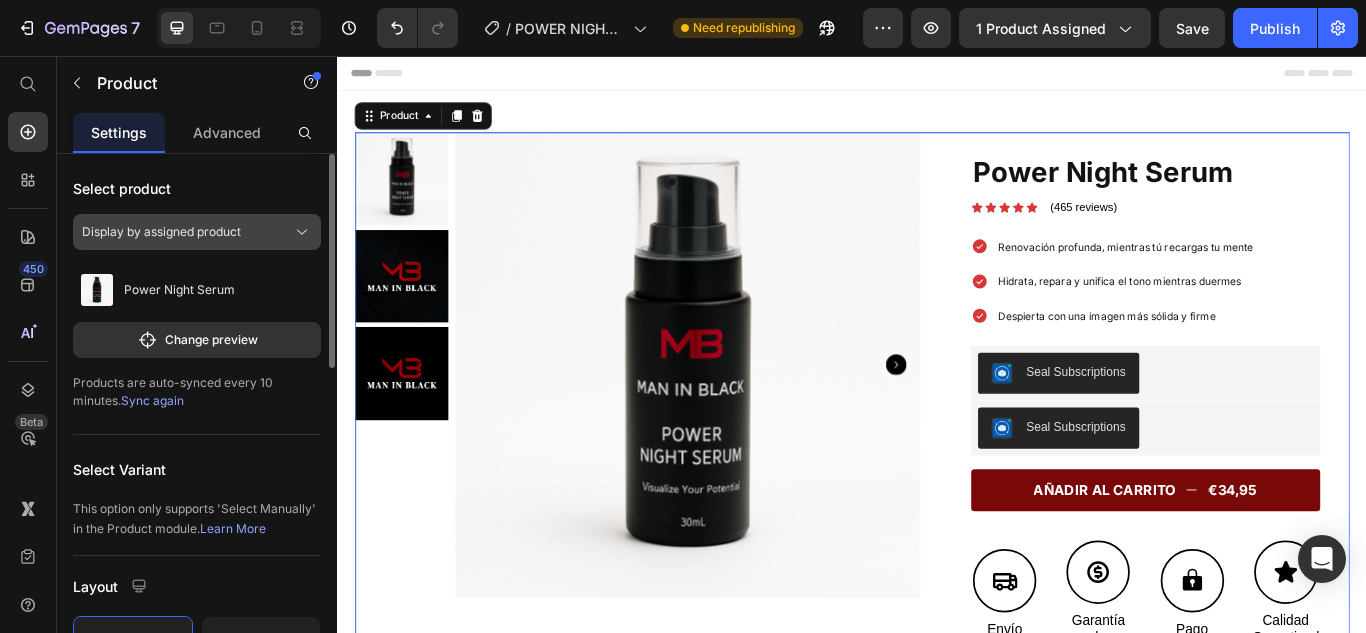 click on "Display by assigned product" at bounding box center (161, 232) 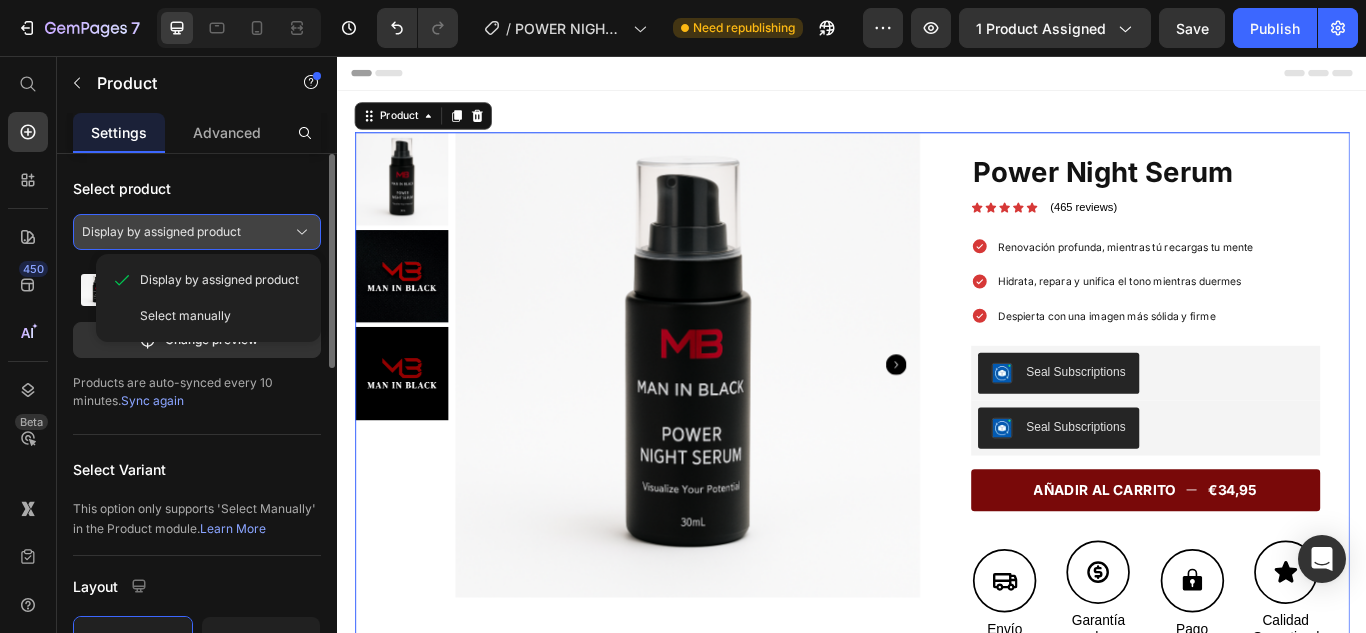 click on "Display by assigned product" at bounding box center (161, 232) 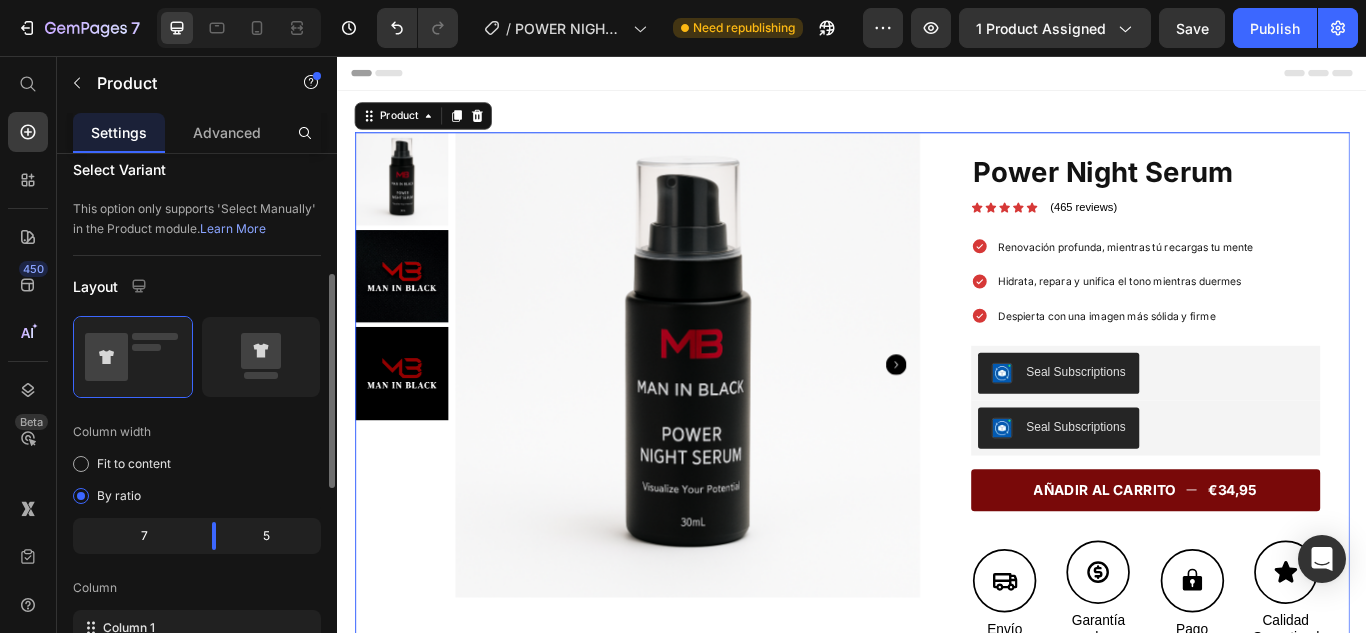 scroll, scrollTop: 0, scrollLeft: 0, axis: both 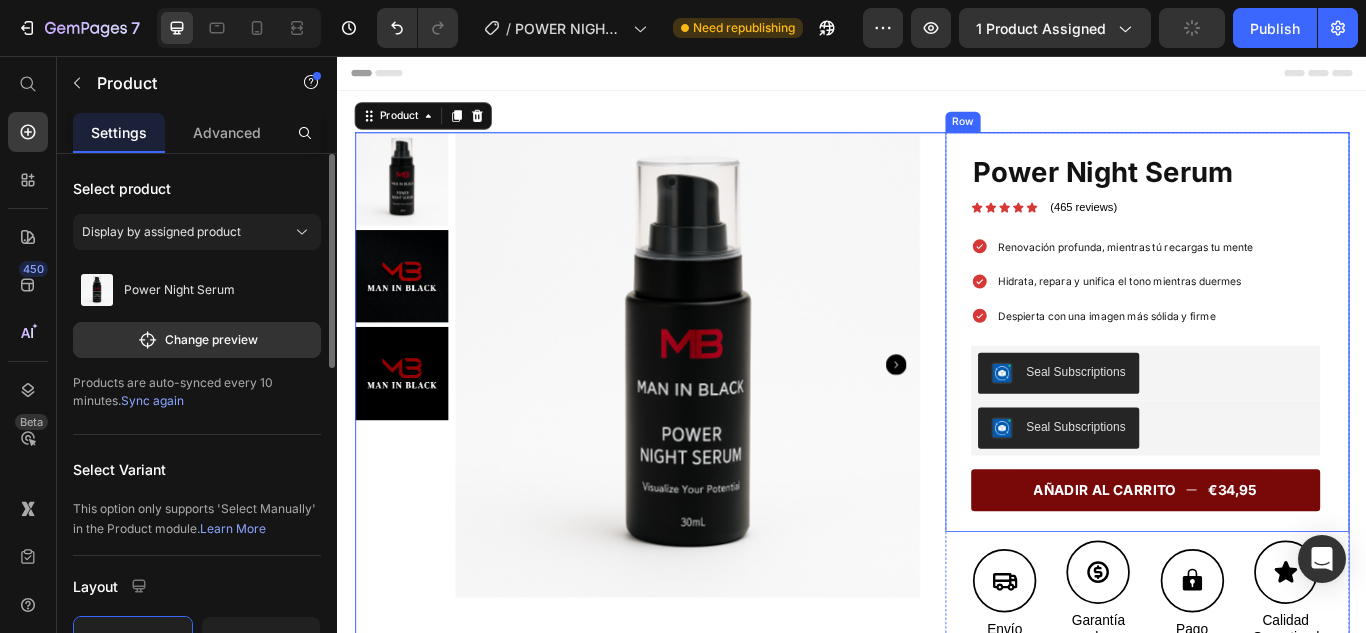 click on "Seal Subscriptions" at bounding box center [1178, 490] 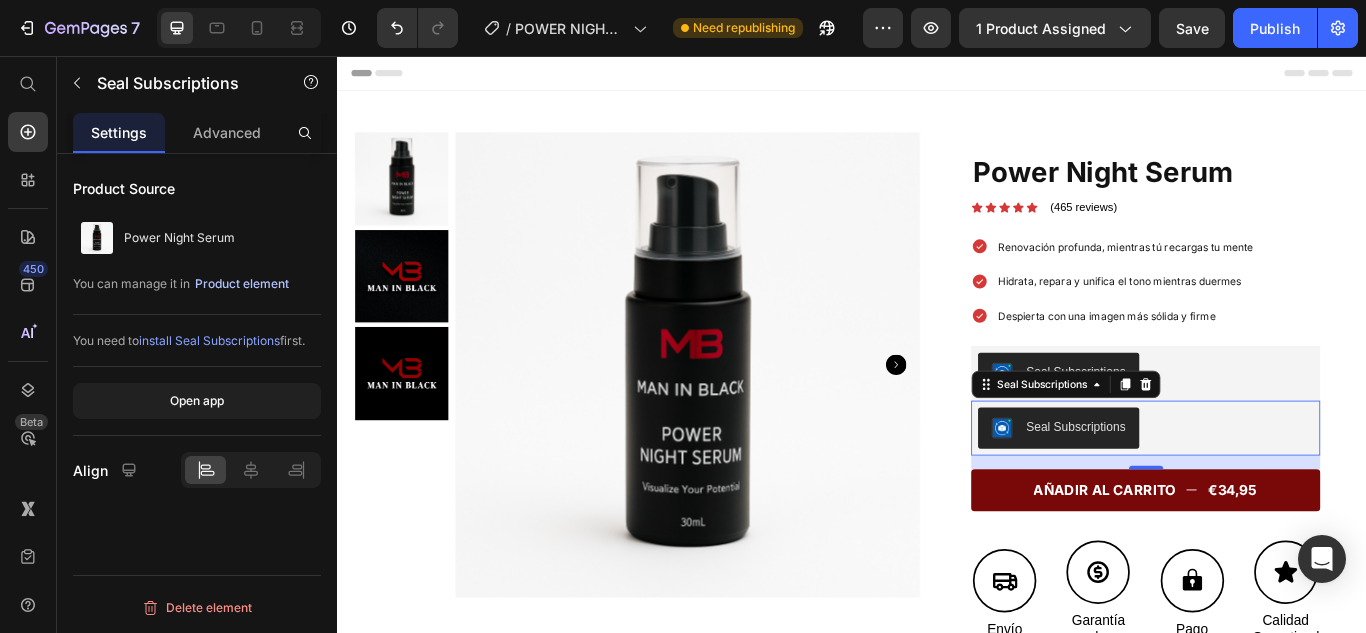 click on "Product element" at bounding box center (242, 284) 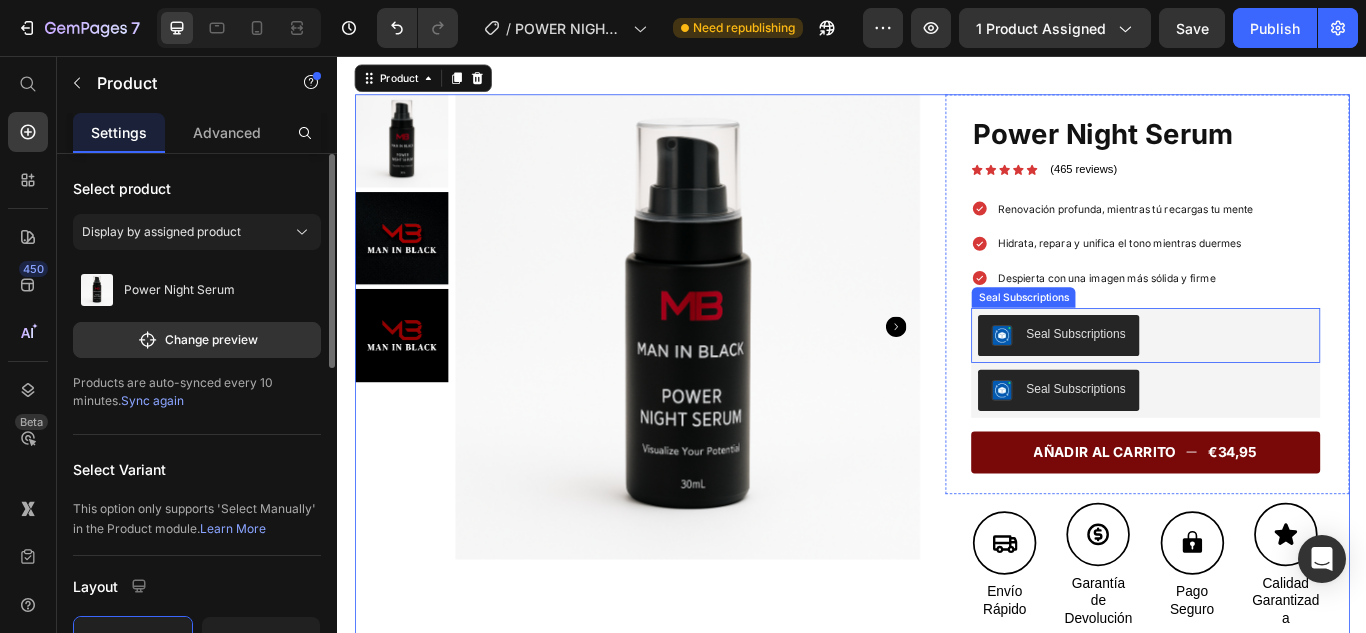 scroll, scrollTop: 0, scrollLeft: 0, axis: both 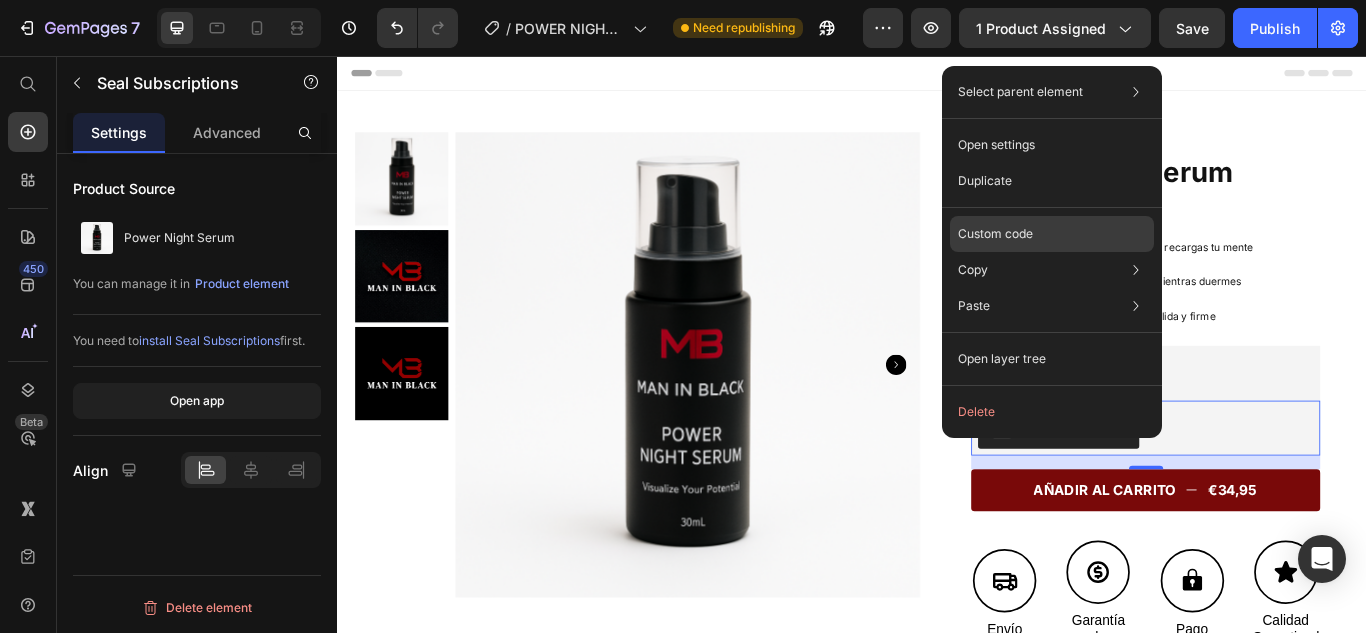 click on "Custom code" at bounding box center (995, 234) 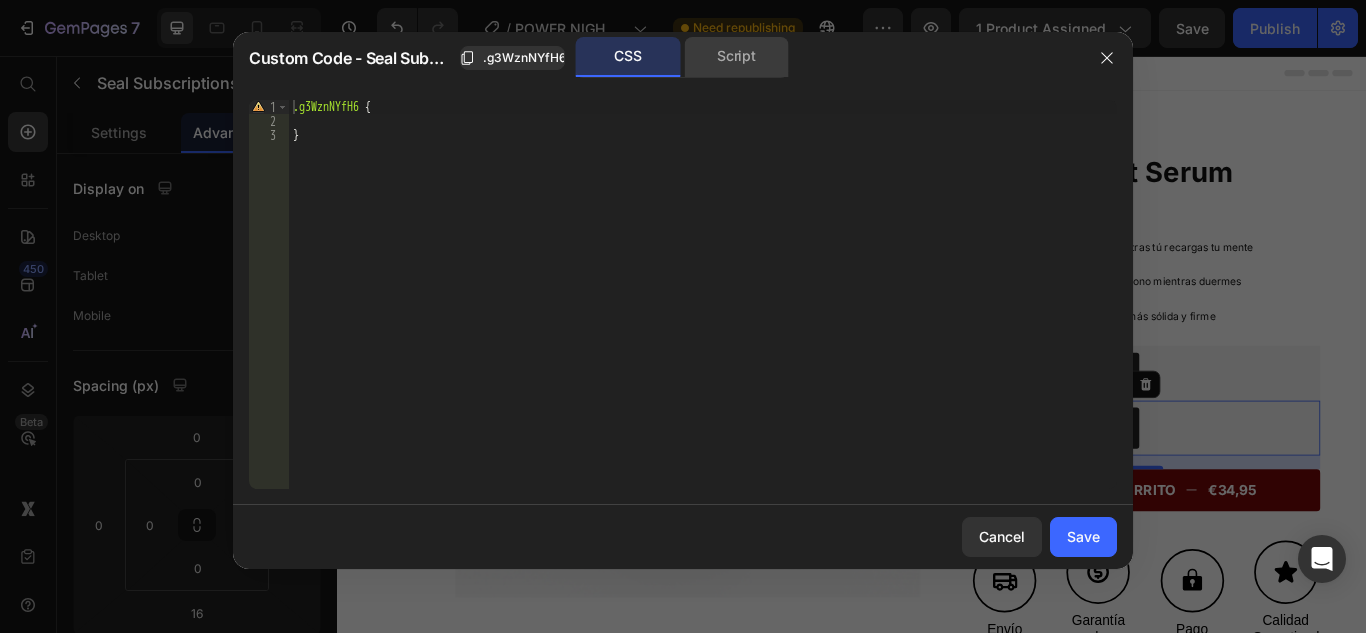 click on "Script" 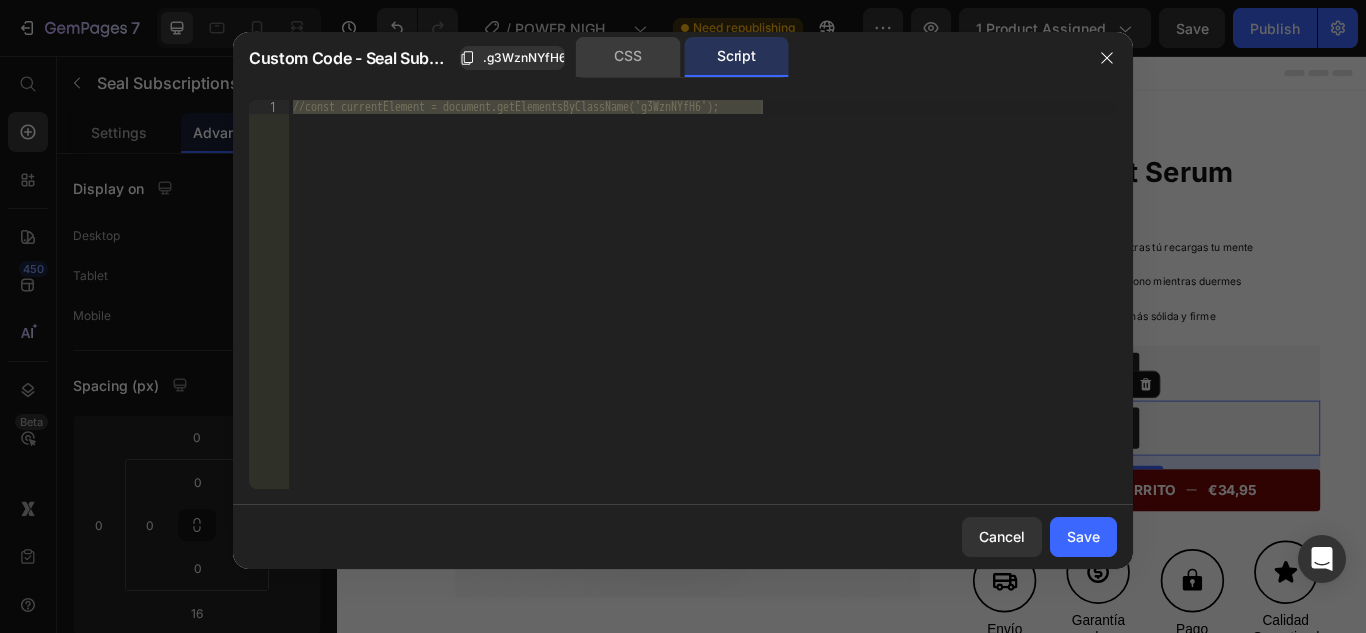 click on "CSS" 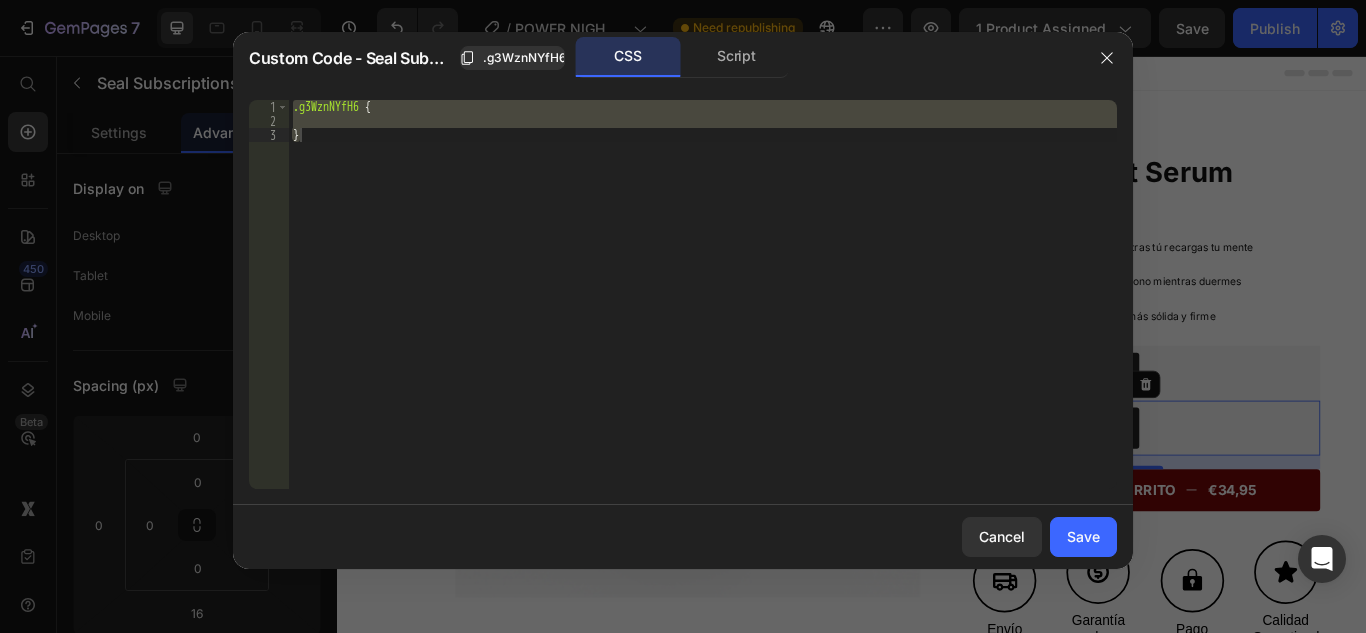 click on "Custom Code - Seal Subscriptions .g3WznNYfH6 CSS Script" 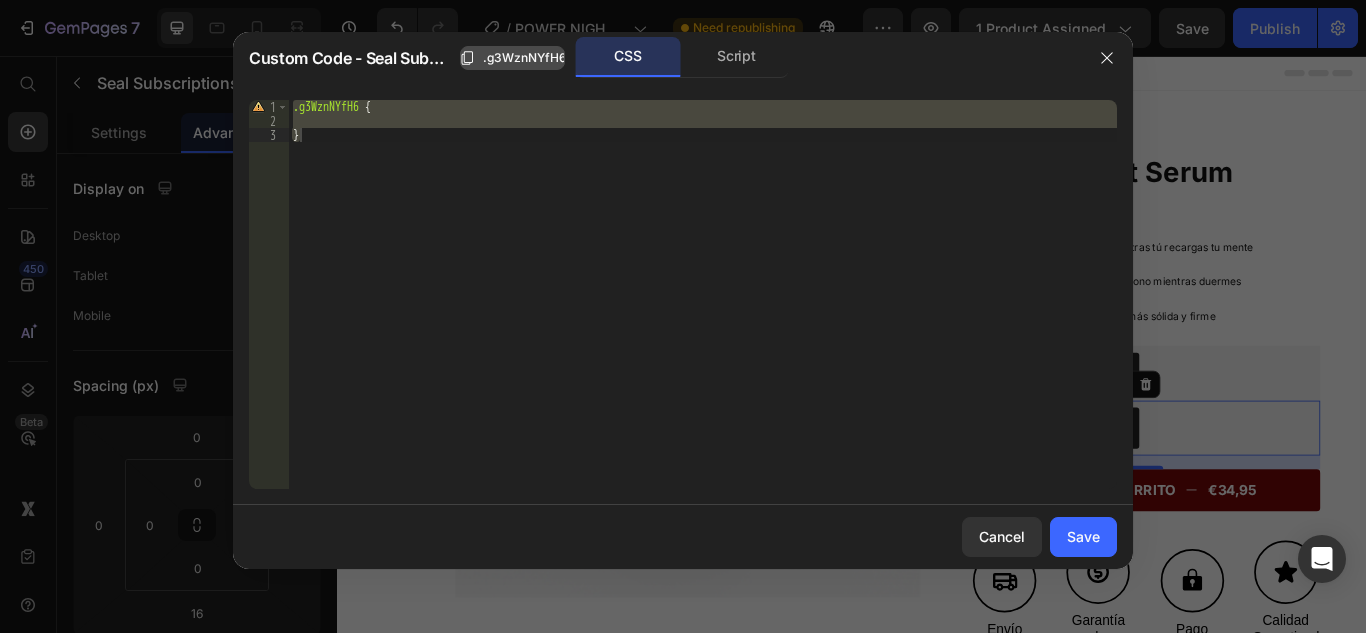 click on ".g3WznNYfH6" 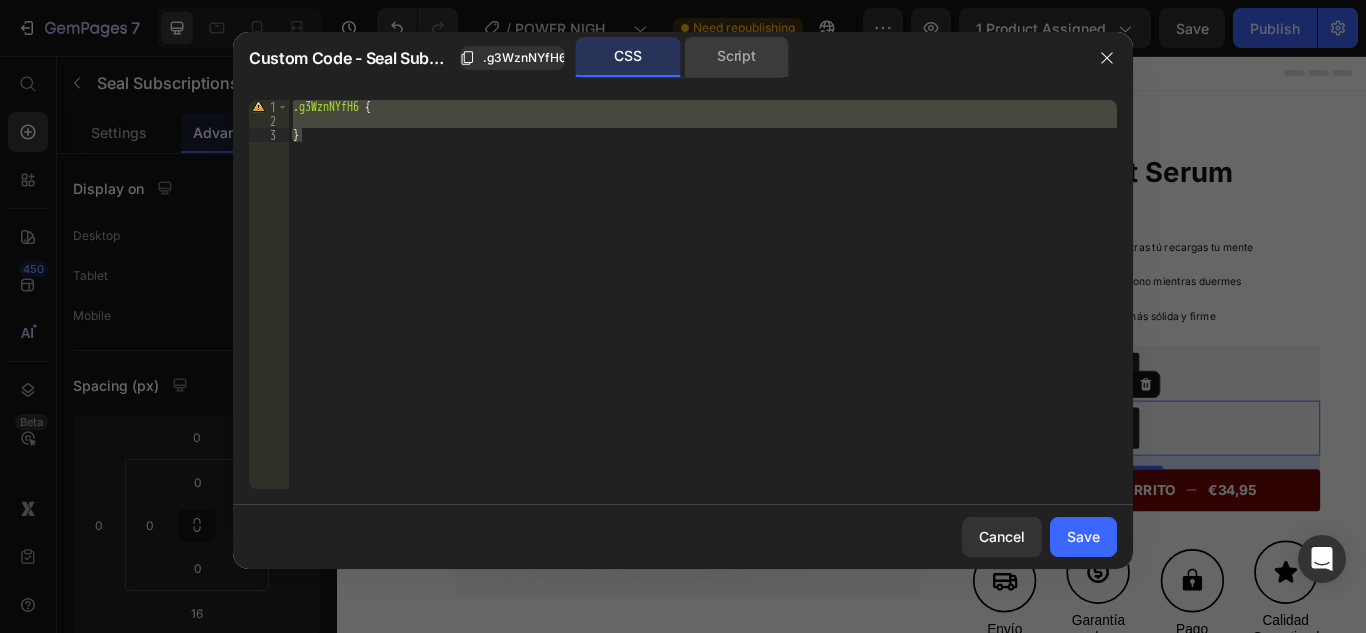 click on "Script" 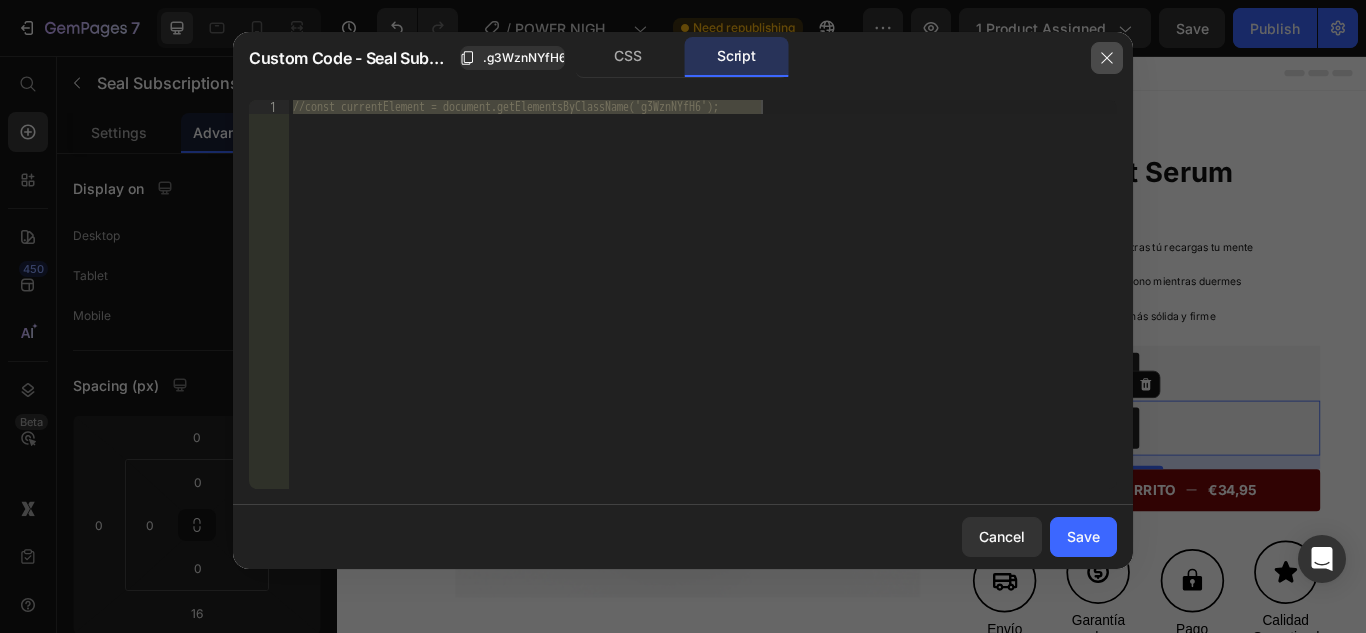 drag, startPoint x: 1104, startPoint y: 64, endPoint x: 888, endPoint y: 8, distance: 223.1412 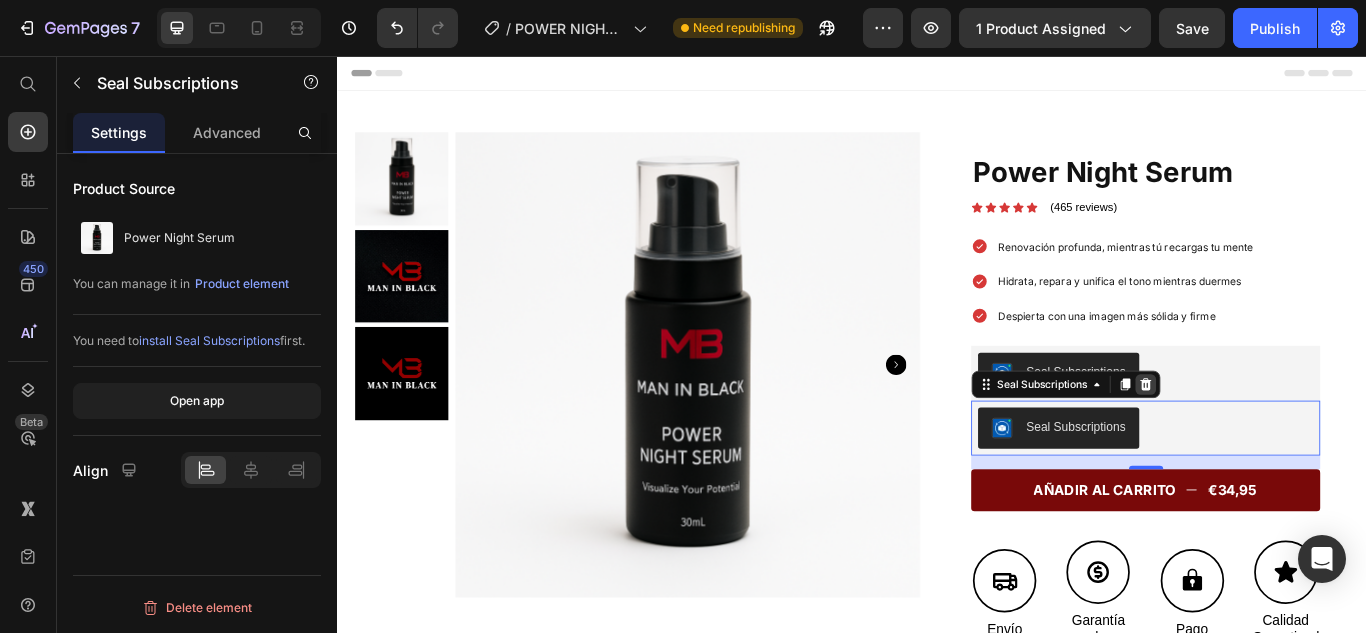 click 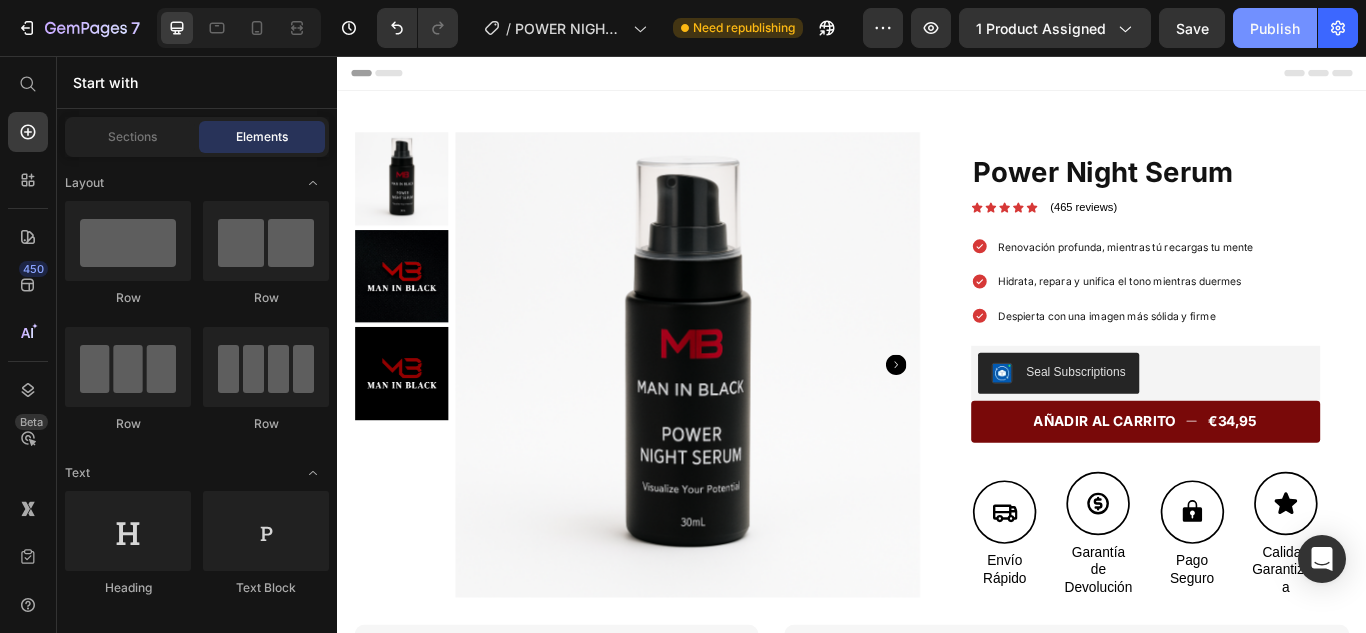 click on "Publish" at bounding box center (1275, 28) 